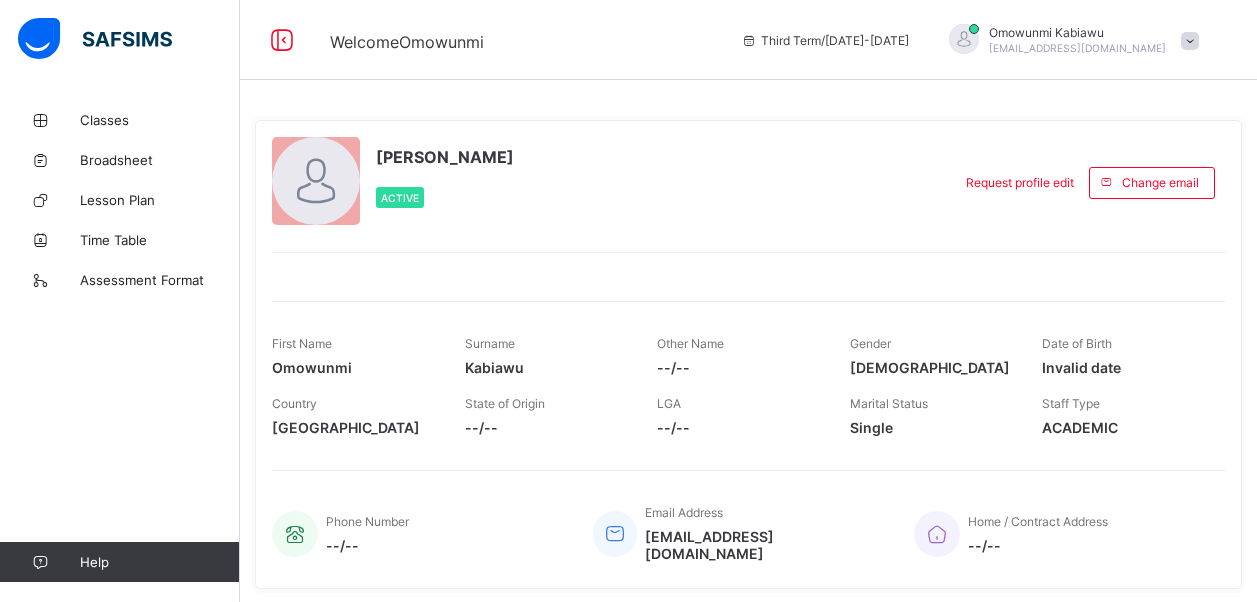 scroll, scrollTop: 0, scrollLeft: 0, axis: both 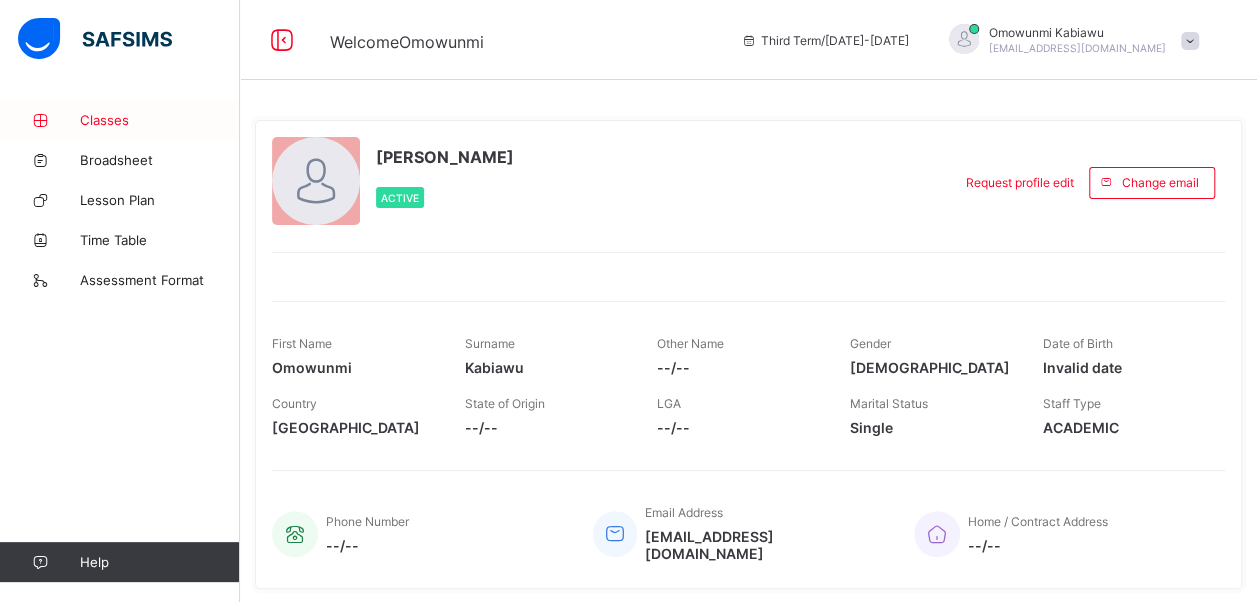 click on "Classes" at bounding box center (160, 120) 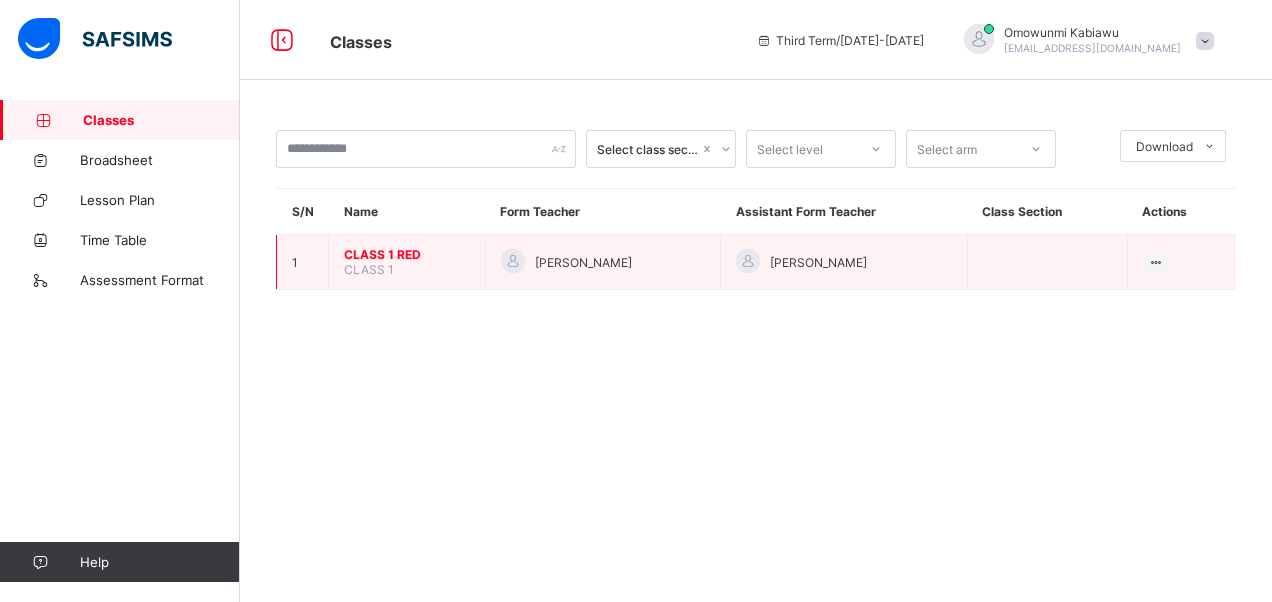 click on "CLASS 1" at bounding box center (369, 269) 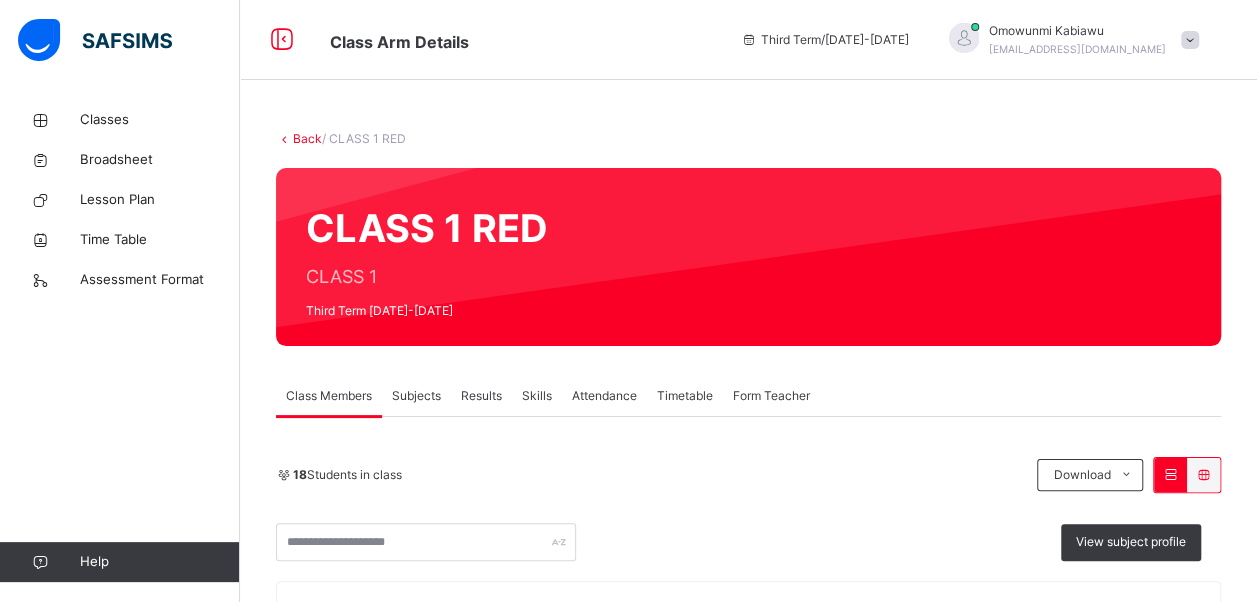 click on "Results" at bounding box center (481, 396) 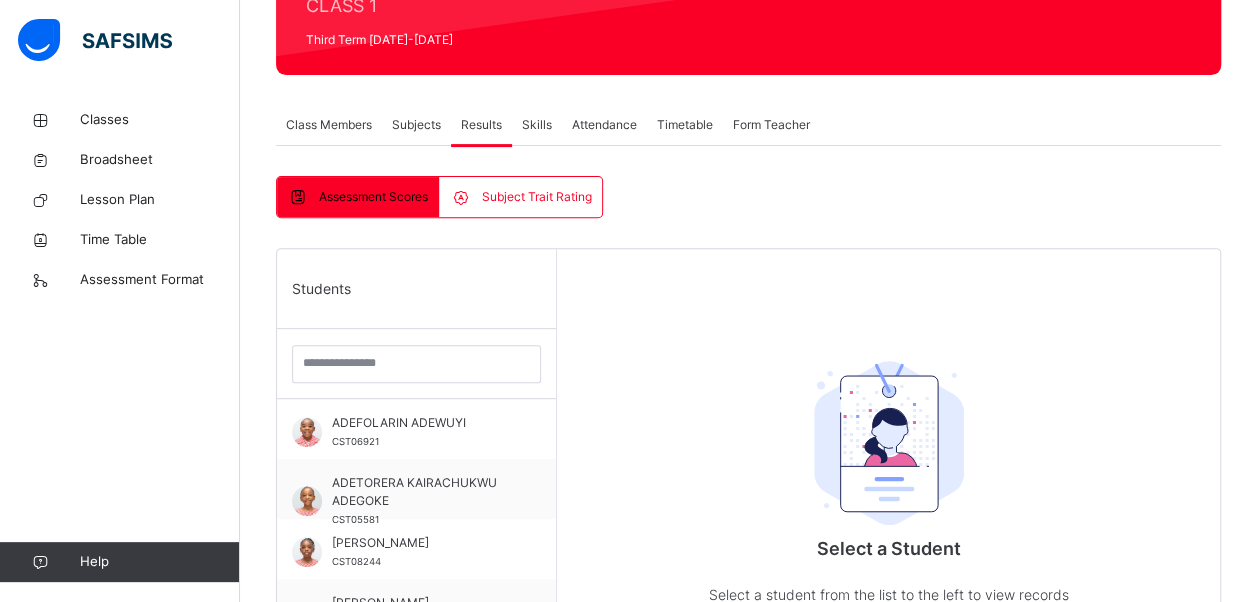 scroll, scrollTop: 320, scrollLeft: 0, axis: vertical 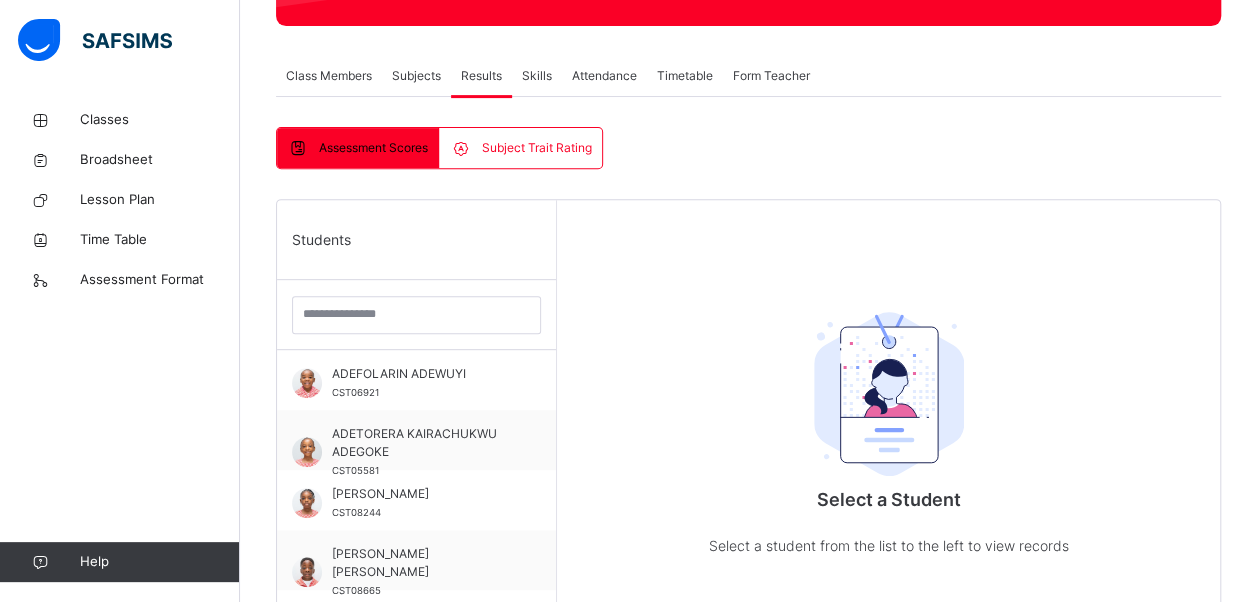 click on "ADEFOLARIN  ADEWUYI CST06921" at bounding box center [421, 383] 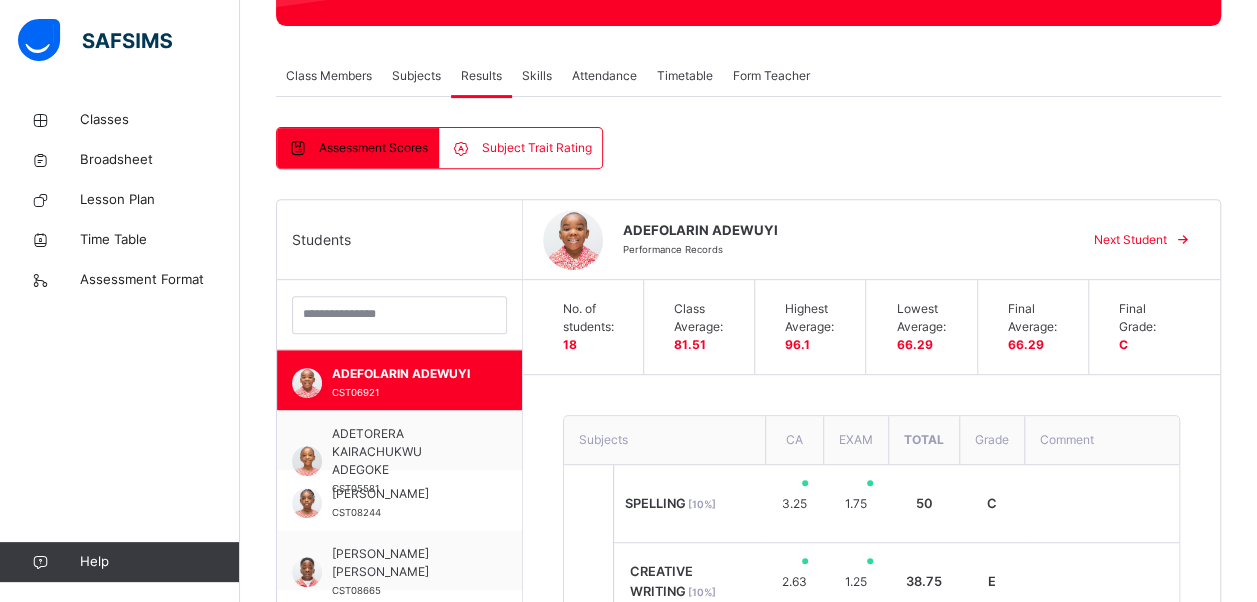 click at bounding box center (1101, 504) 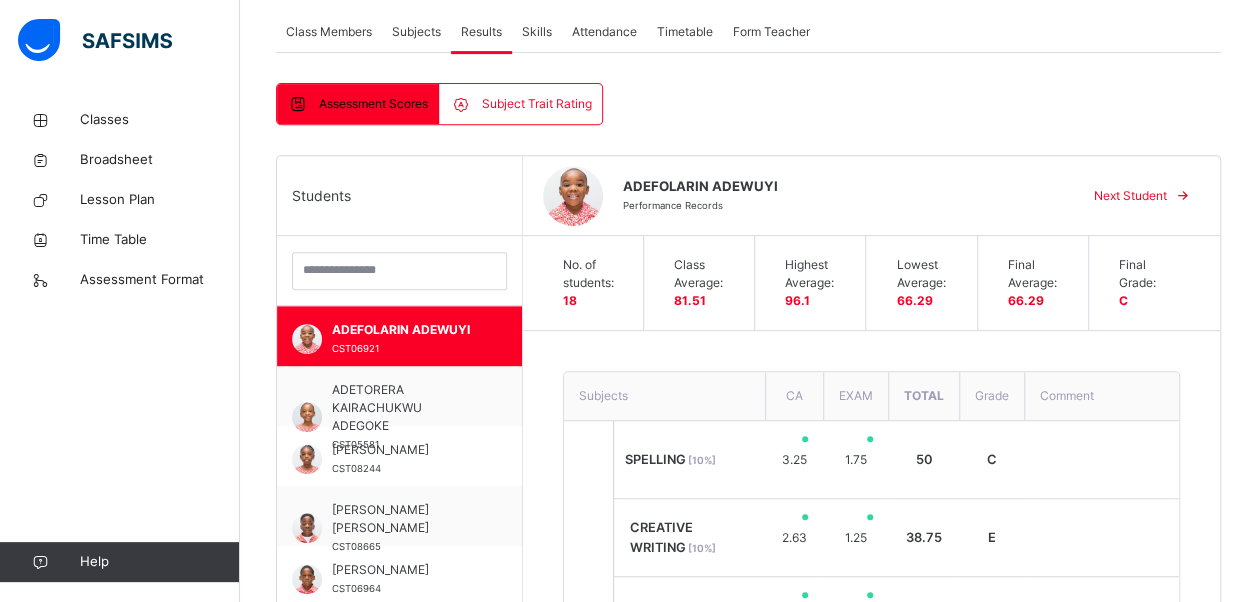 scroll, scrollTop: 280, scrollLeft: 0, axis: vertical 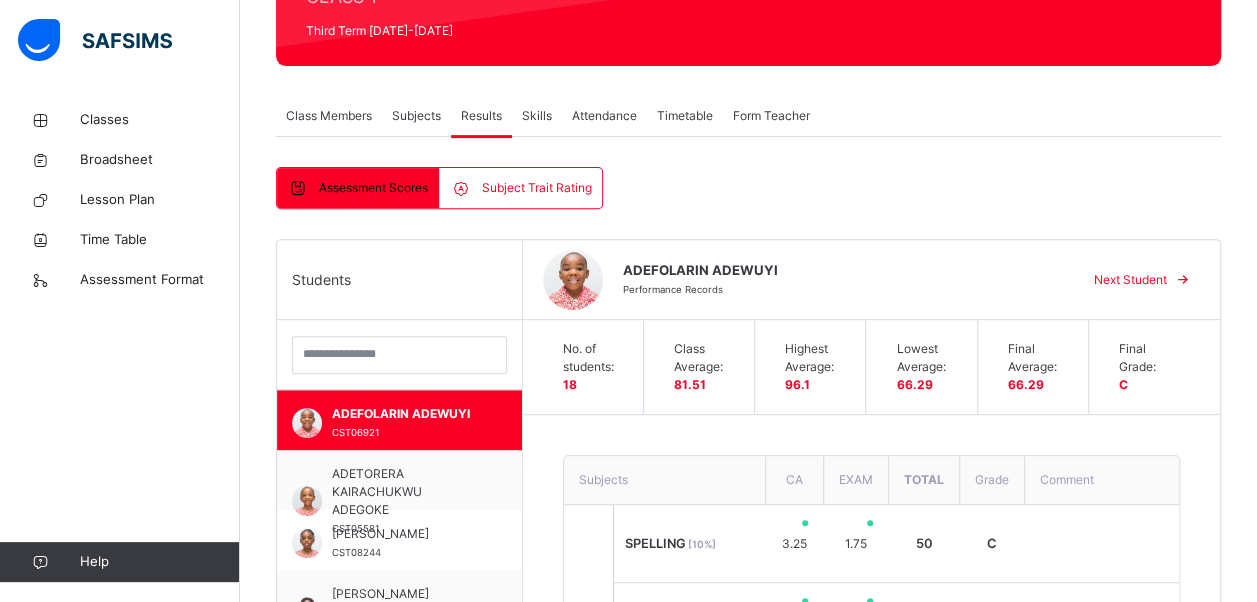 click on "Subject Trait Rating" at bounding box center (520, 188) 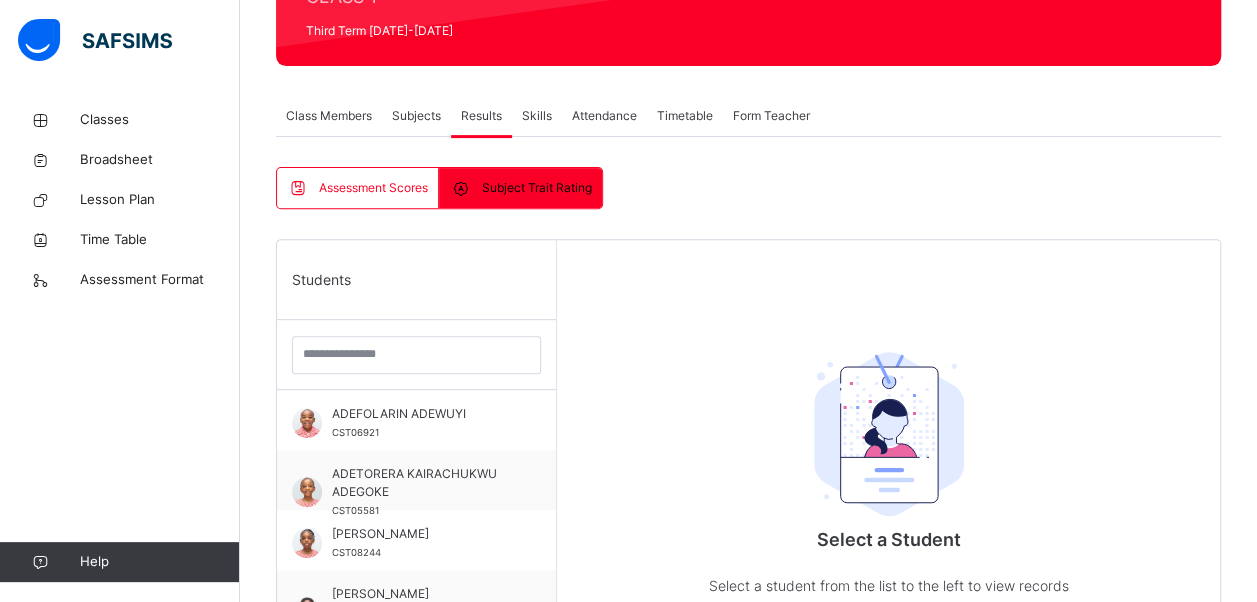 click on "Subjects" at bounding box center [416, 116] 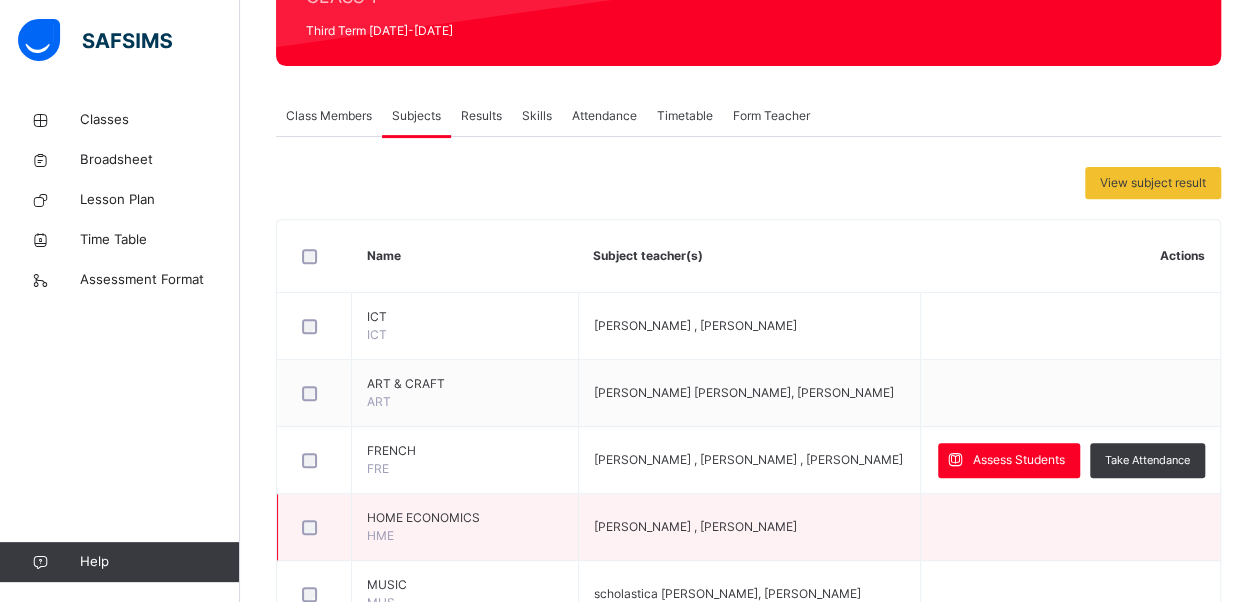 click at bounding box center (1070, 527) 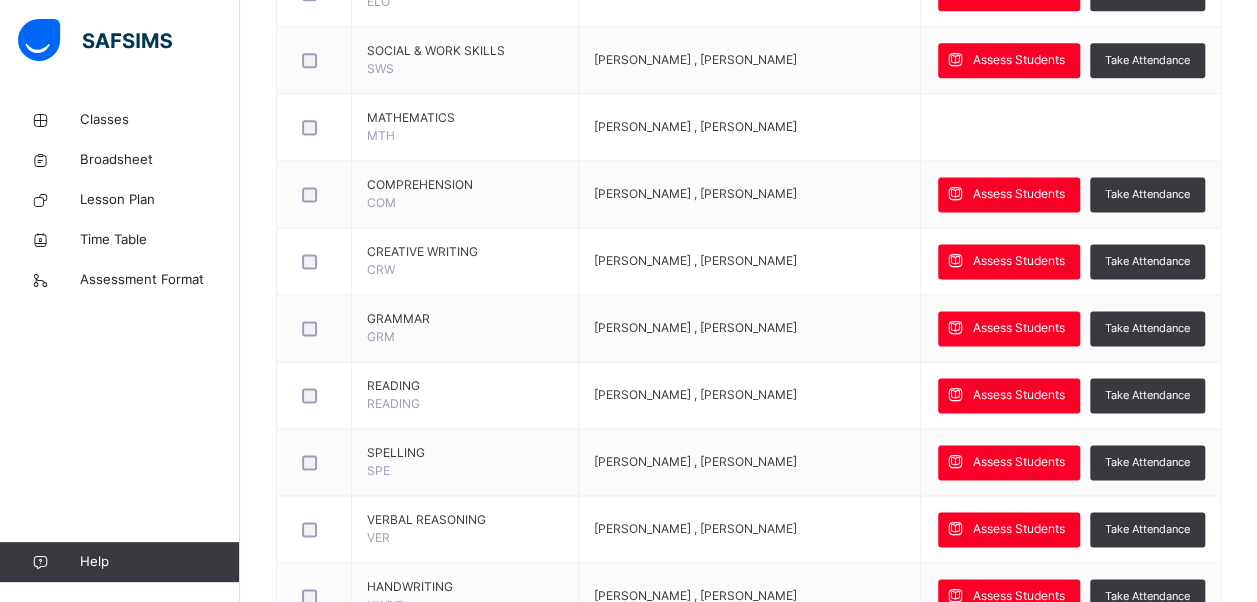 scroll, scrollTop: 1353, scrollLeft: 0, axis: vertical 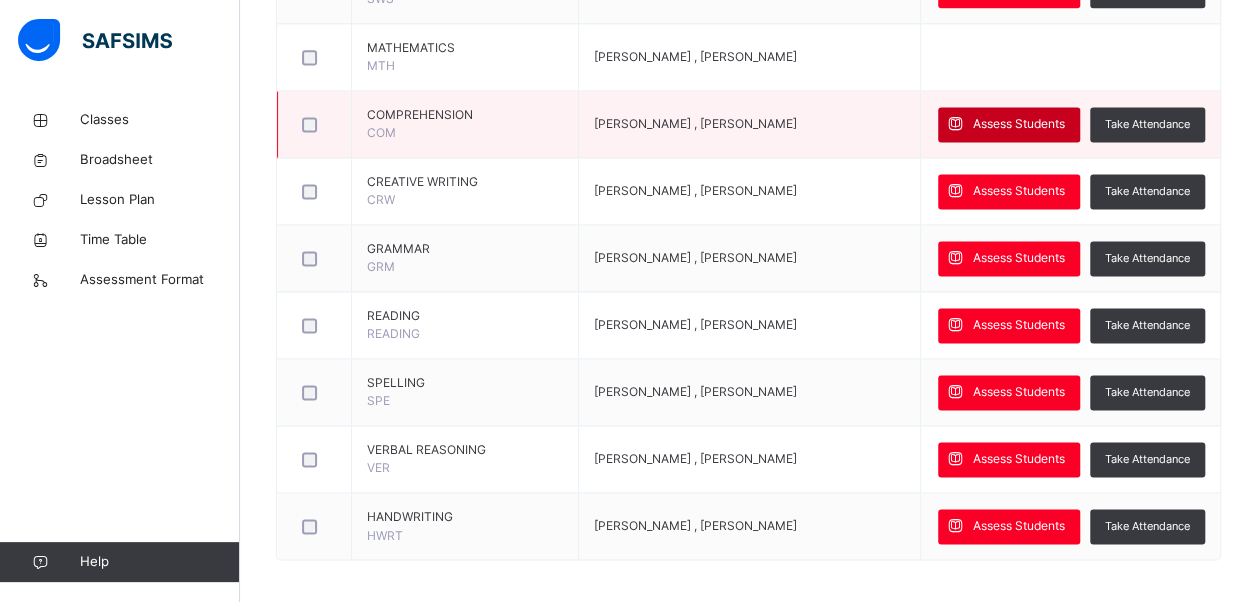 click on "Assess Students" at bounding box center [1019, 124] 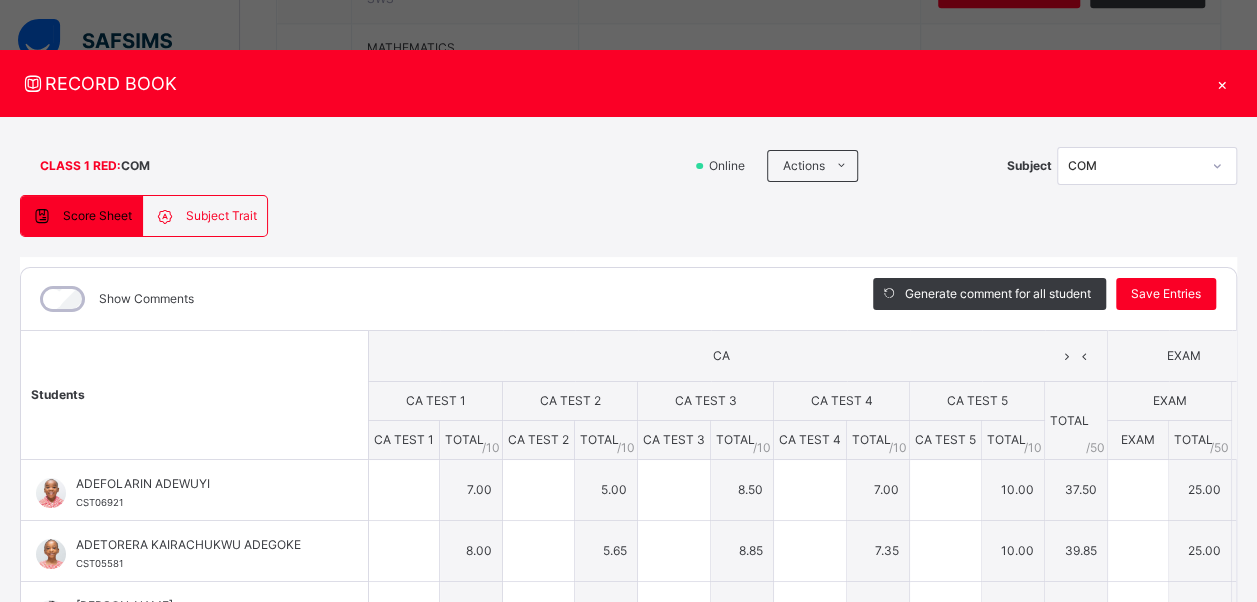 type on "**" 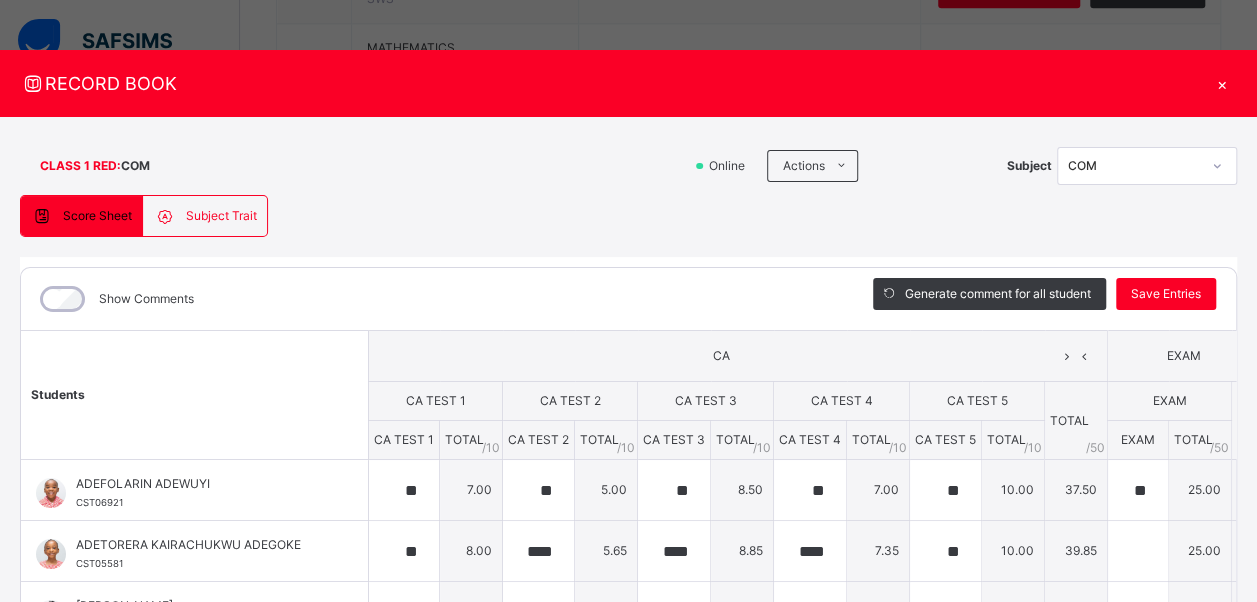 type on "**" 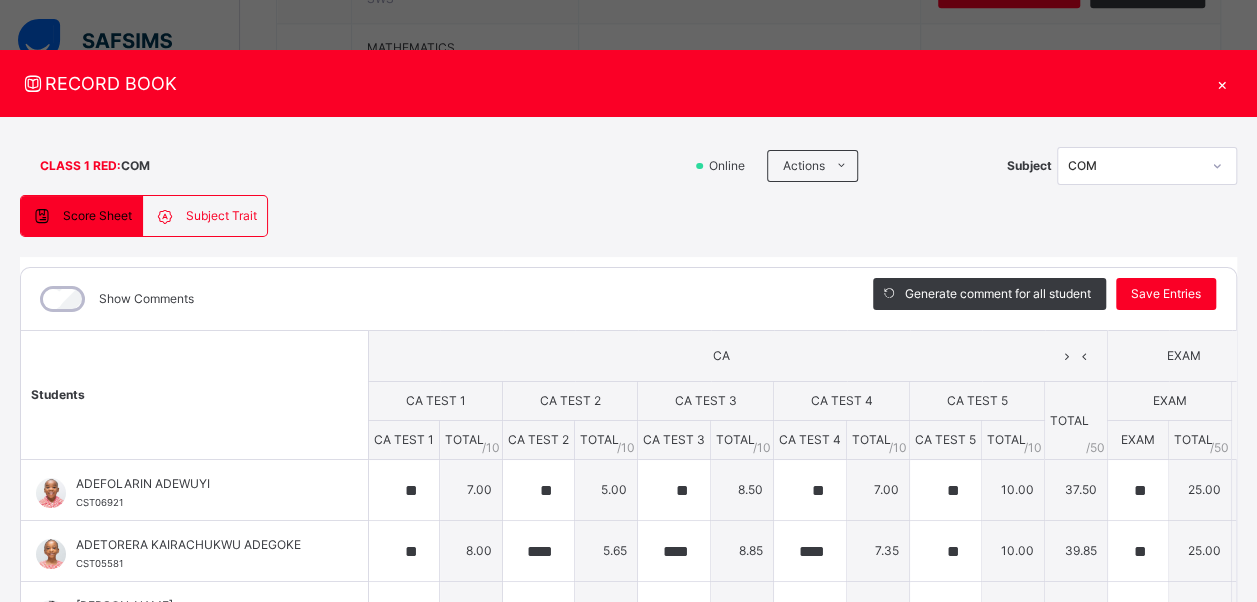 drag, startPoint x: 814, startPoint y: 334, endPoint x: 688, endPoint y: 338, distance: 126.06348 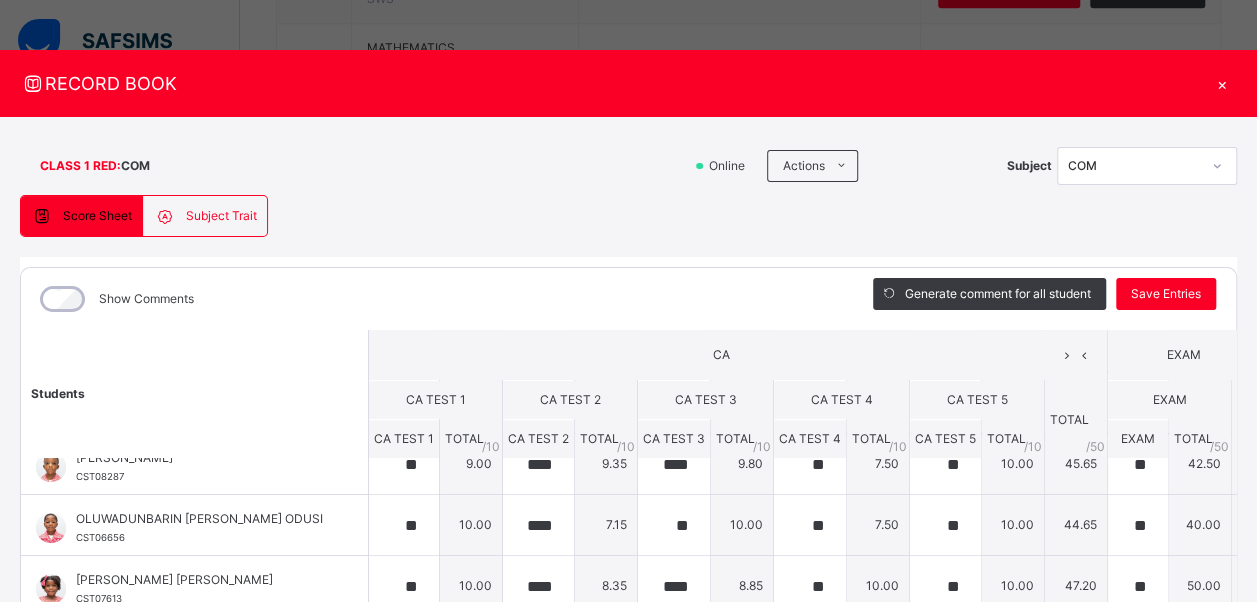 scroll, scrollTop: 736, scrollLeft: 0, axis: vertical 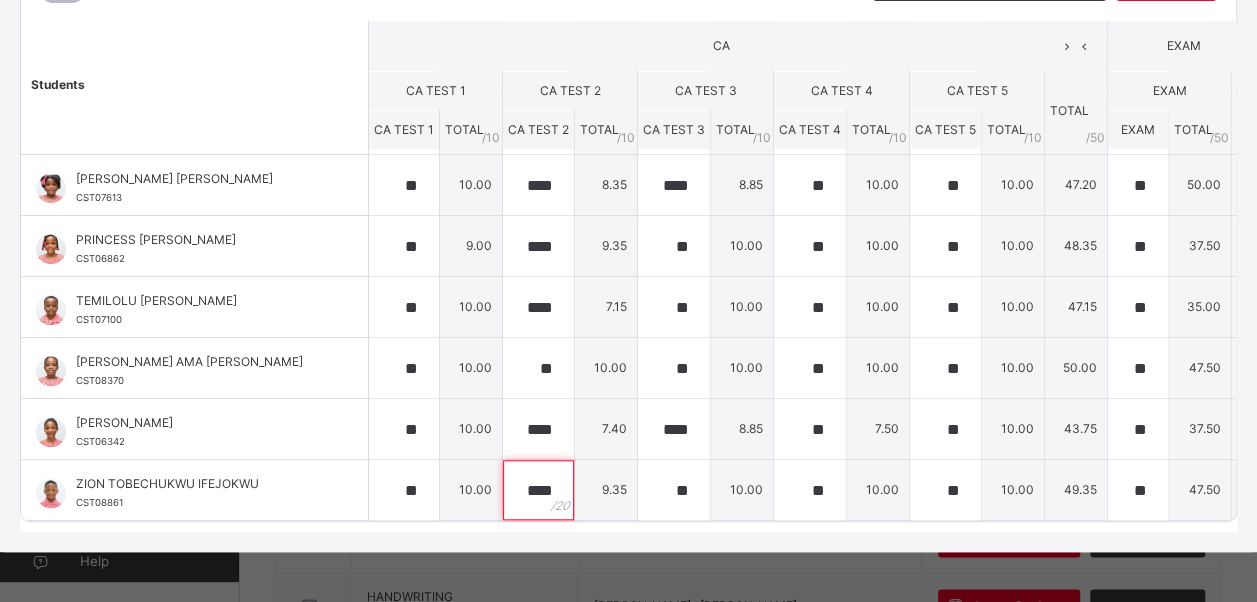 drag, startPoint x: 506, startPoint y: 488, endPoint x: 648, endPoint y: 494, distance: 142.12671 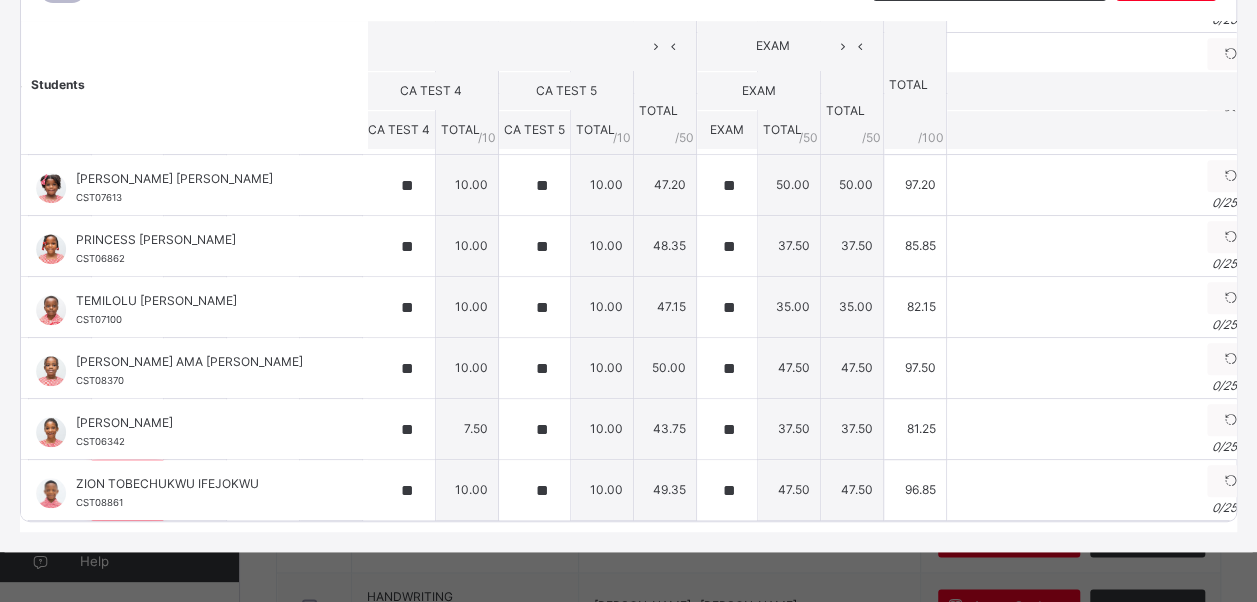 scroll, scrollTop: 736, scrollLeft: 423, axis: both 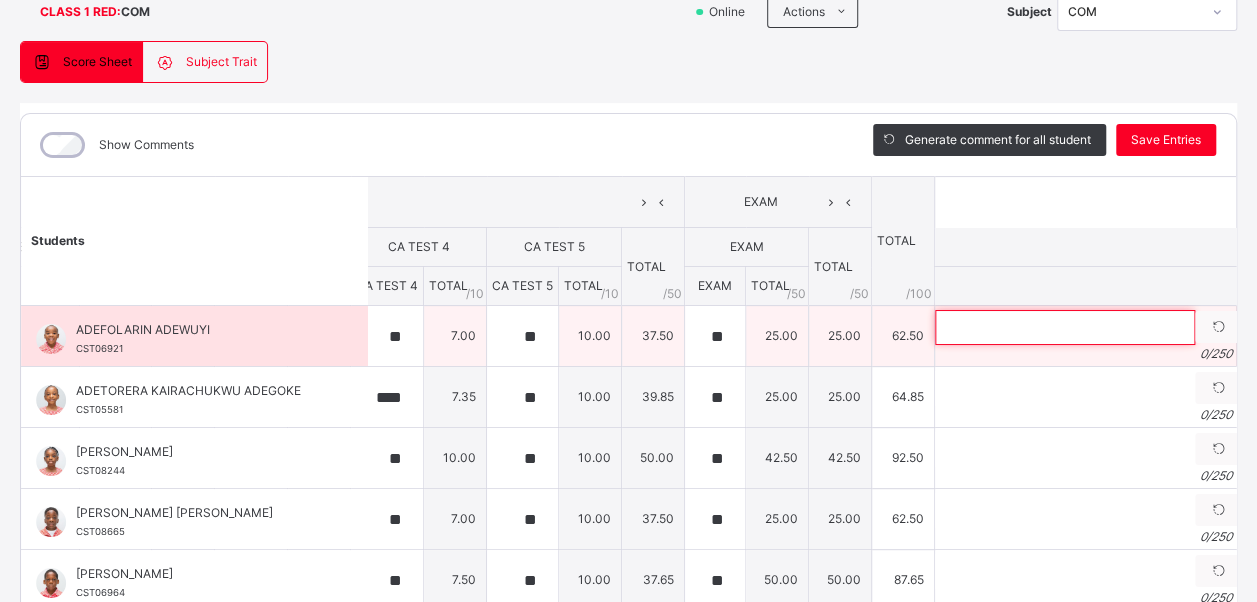 click at bounding box center [1065, 327] 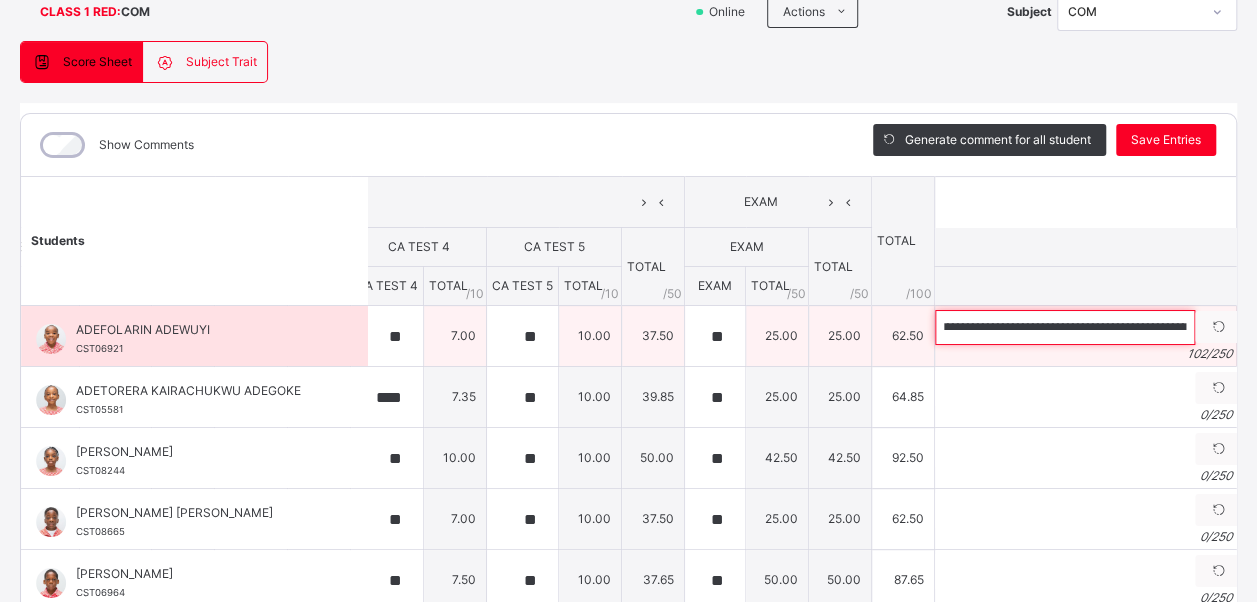 scroll, scrollTop: 0, scrollLeft: 0, axis: both 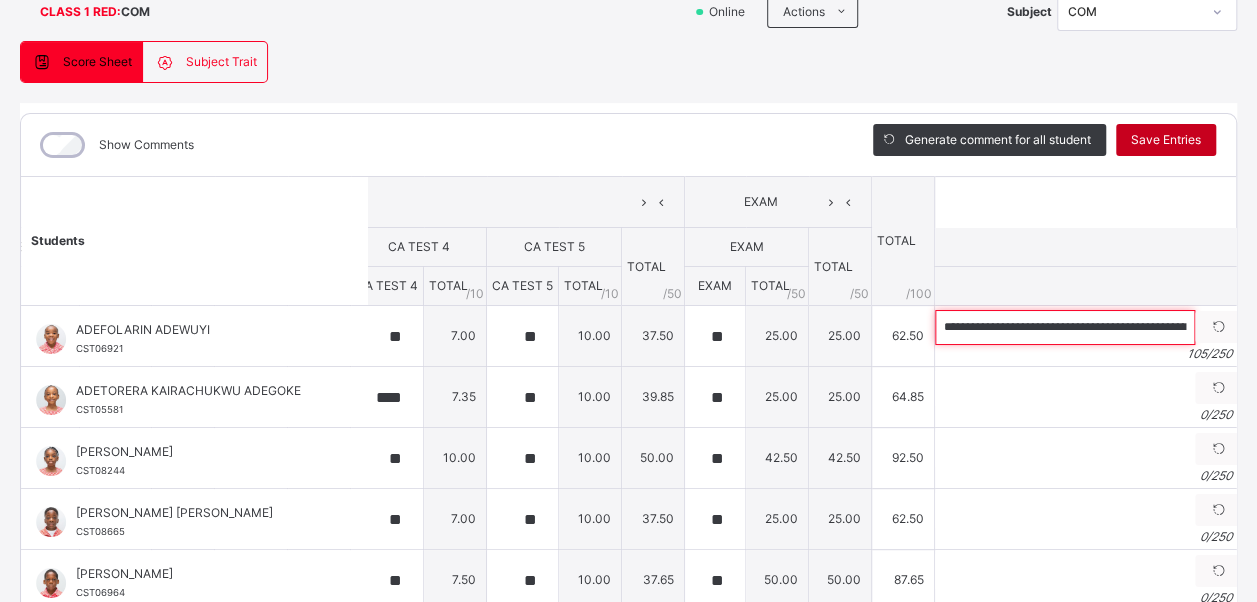 type on "**********" 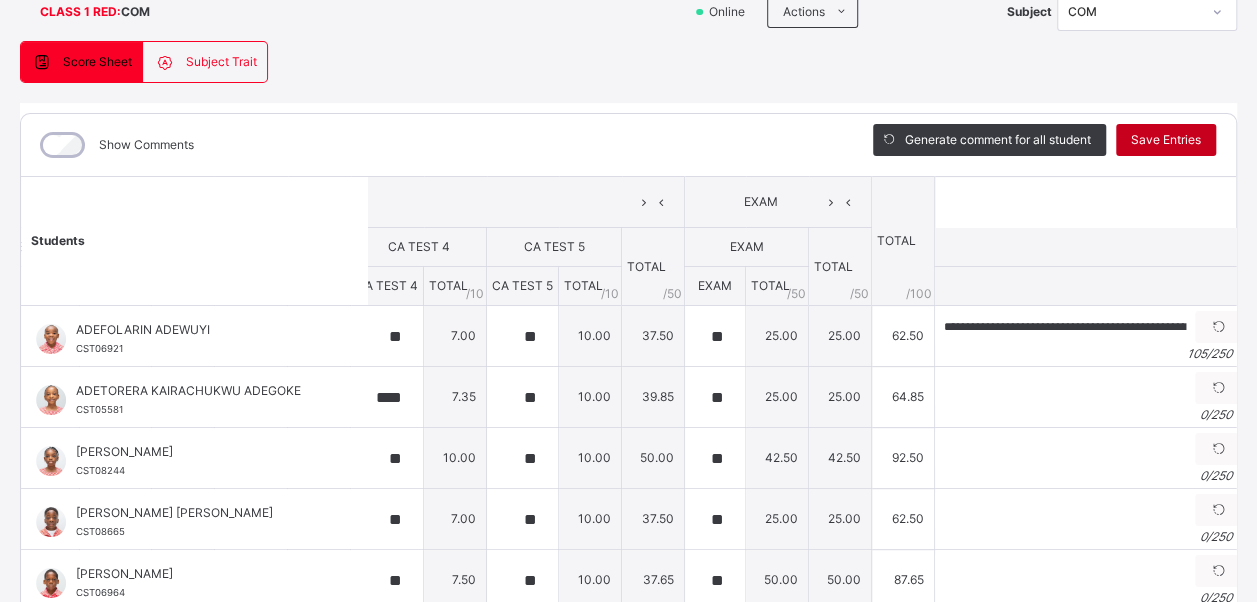 click on "Save Entries" at bounding box center [1166, 140] 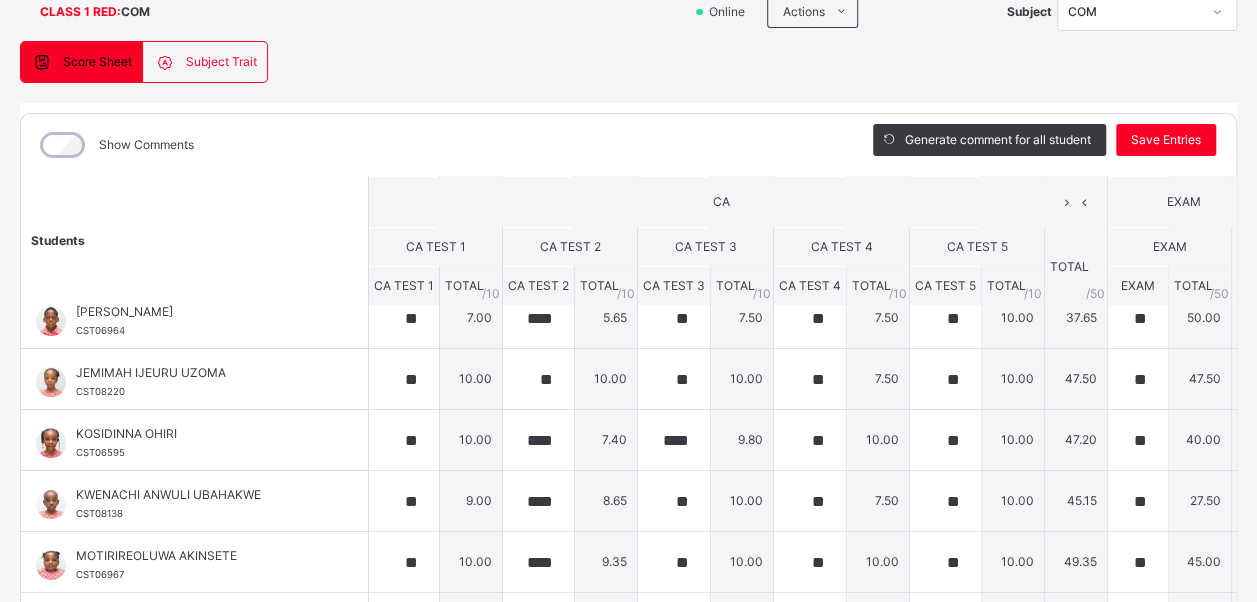 scroll, scrollTop: 306, scrollLeft: 0, axis: vertical 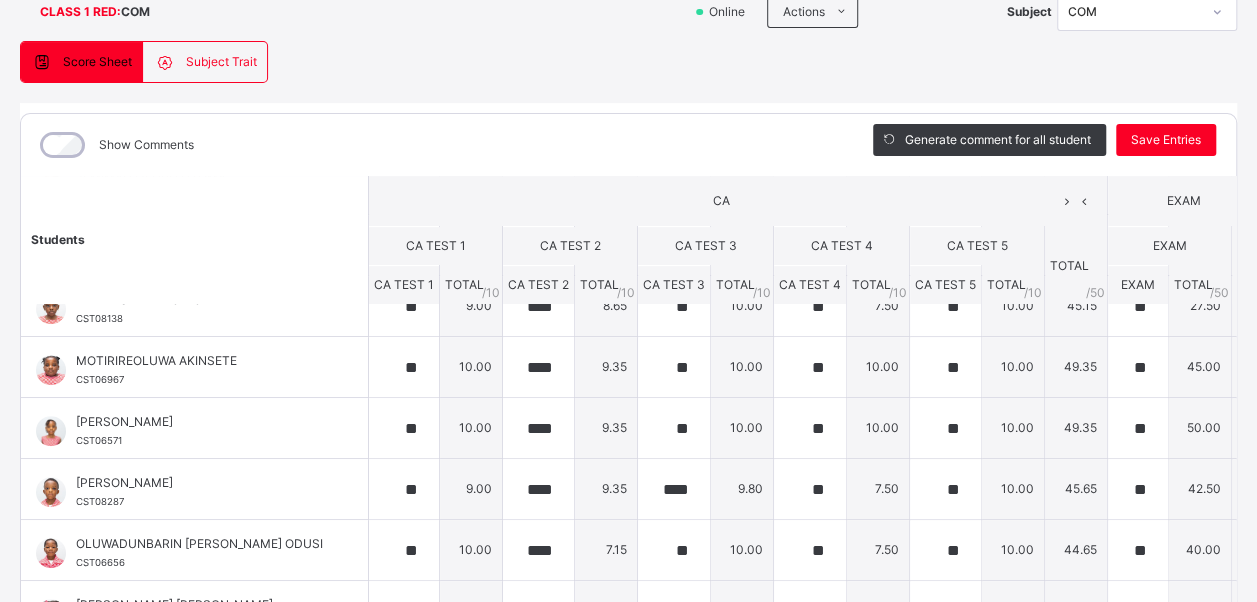 click on "CA" at bounding box center (738, 202) 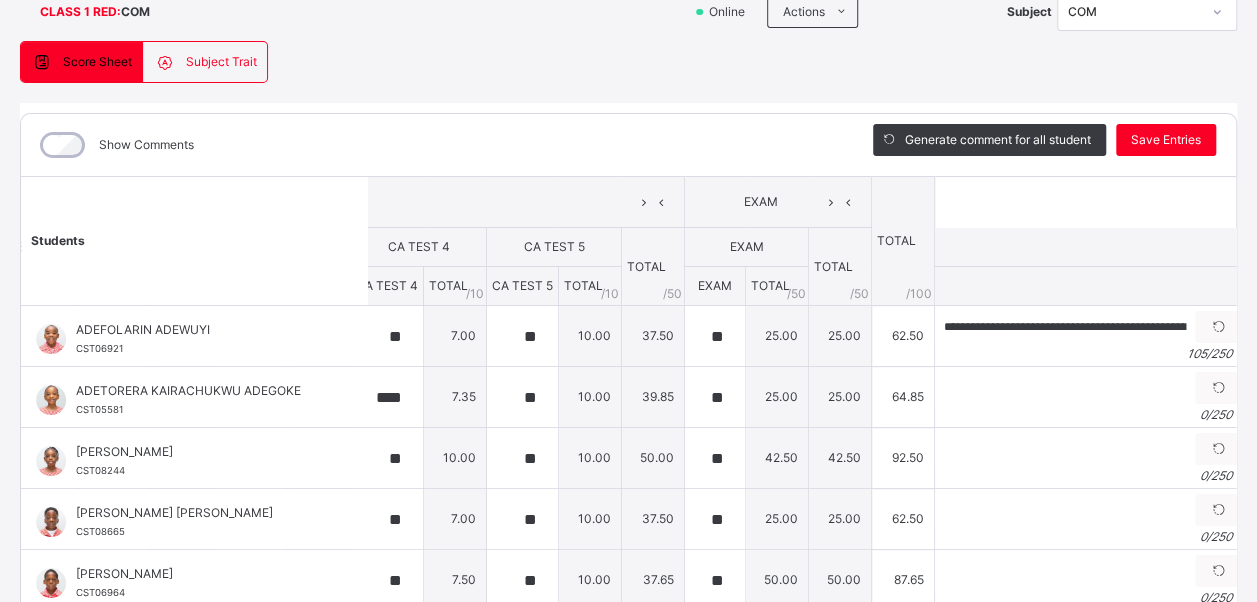 scroll, scrollTop: 0, scrollLeft: 423, axis: horizontal 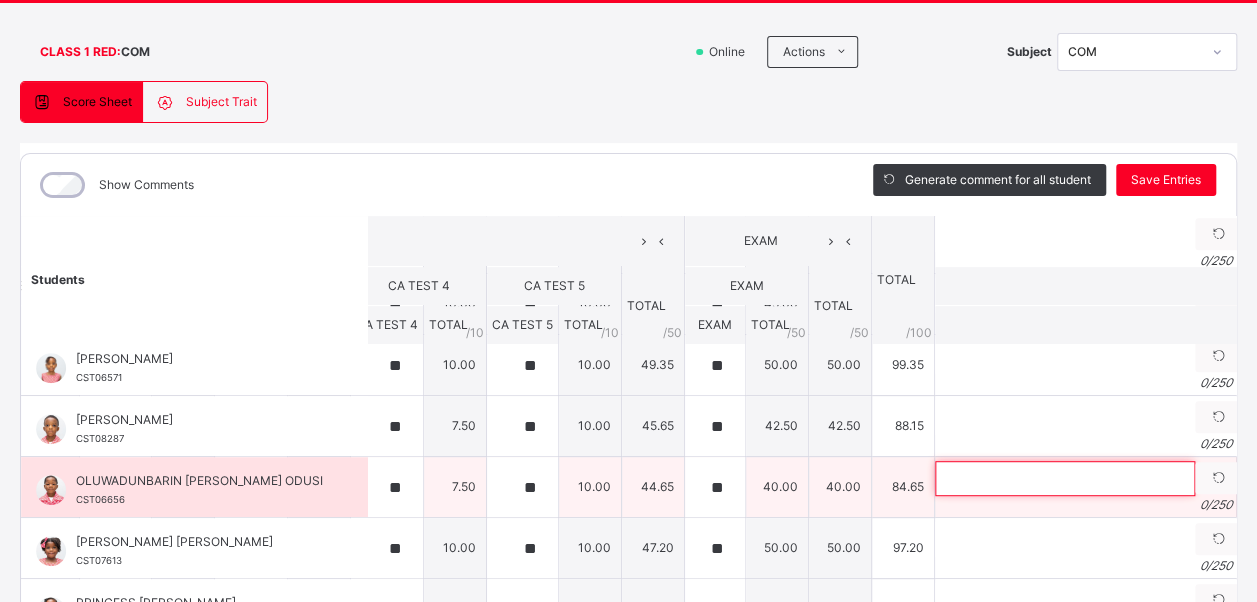 click at bounding box center [1065, 478] 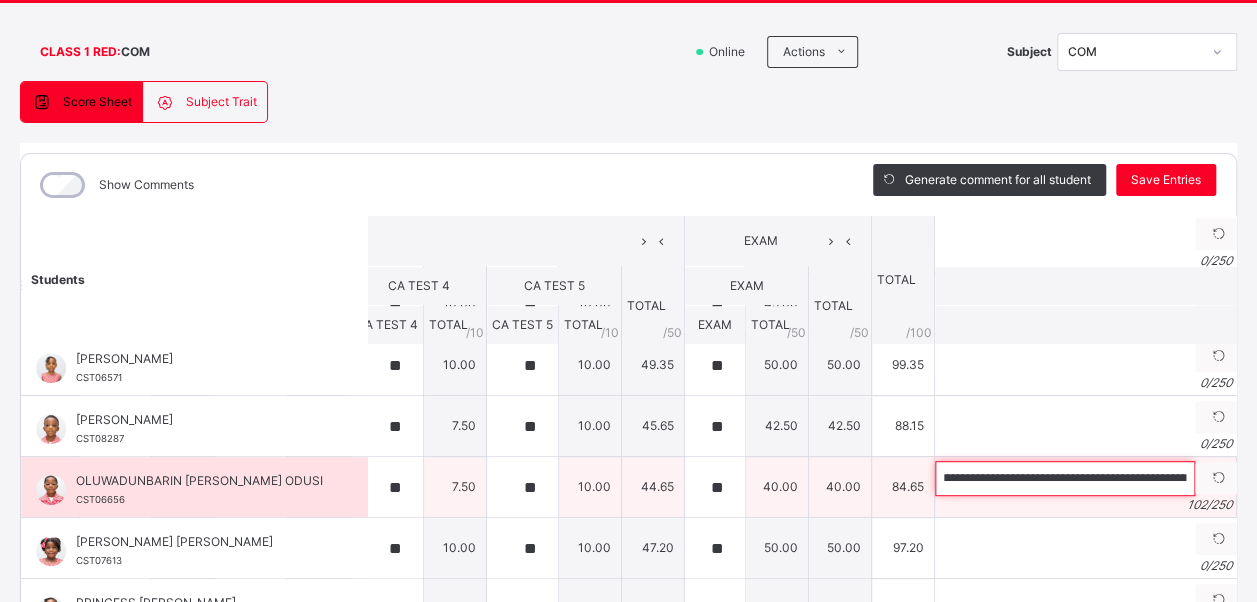 scroll, scrollTop: 0, scrollLeft: 0, axis: both 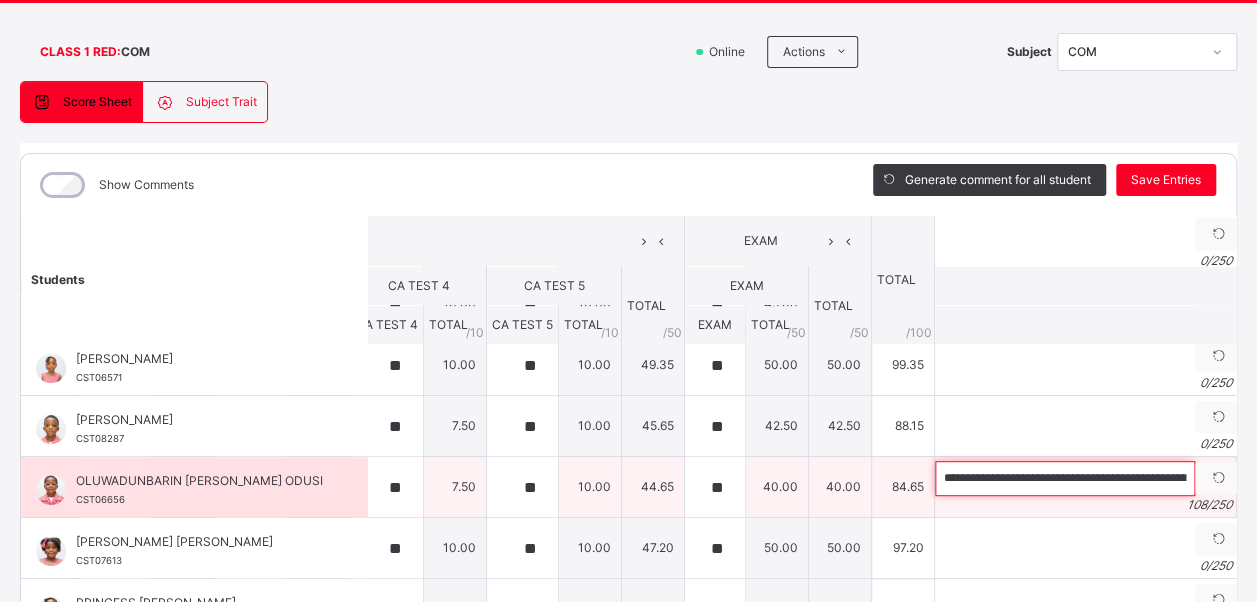 click on "**********" at bounding box center (1065, 478) 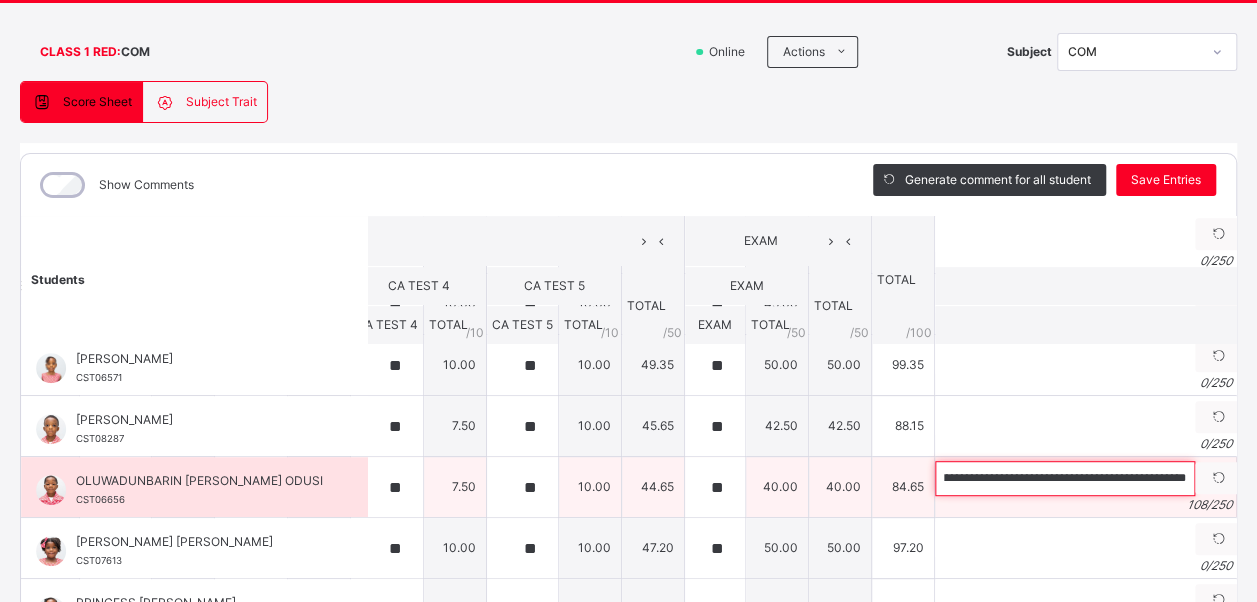 scroll, scrollTop: 0, scrollLeft: 383, axis: horizontal 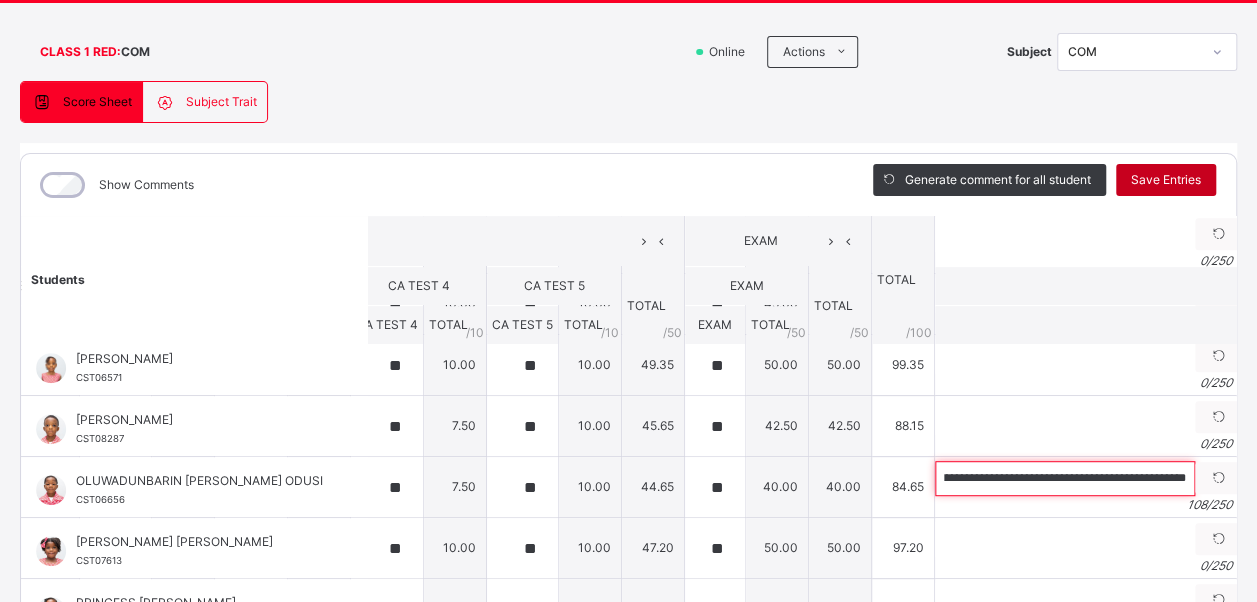 type on "**********" 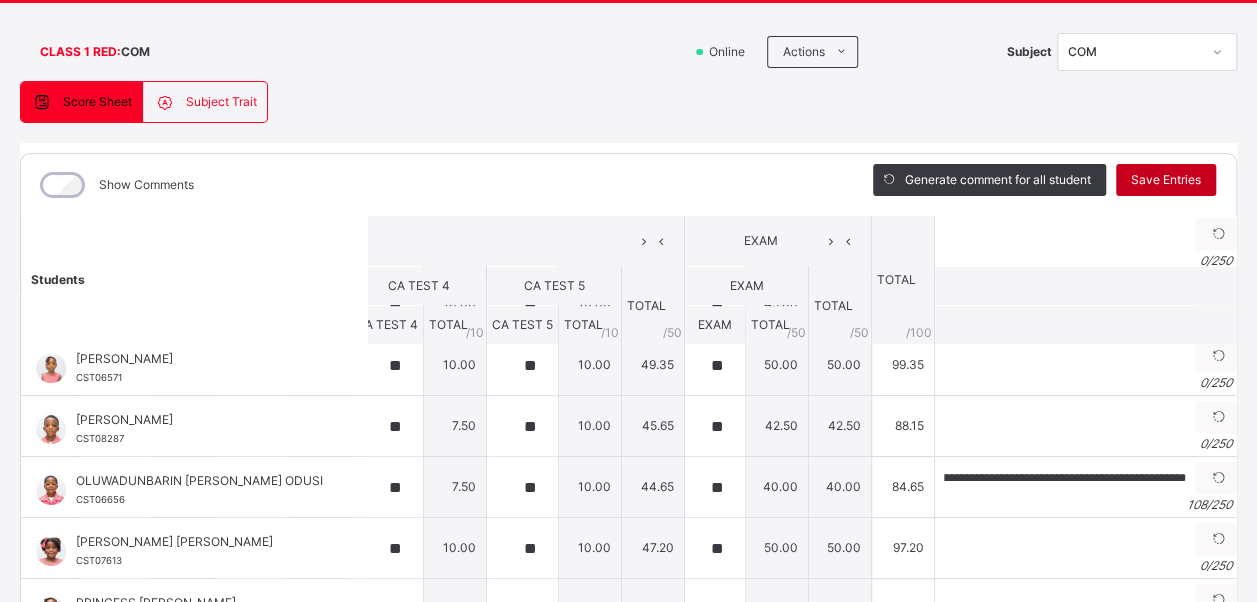 click on "Save Entries" at bounding box center (1166, 180) 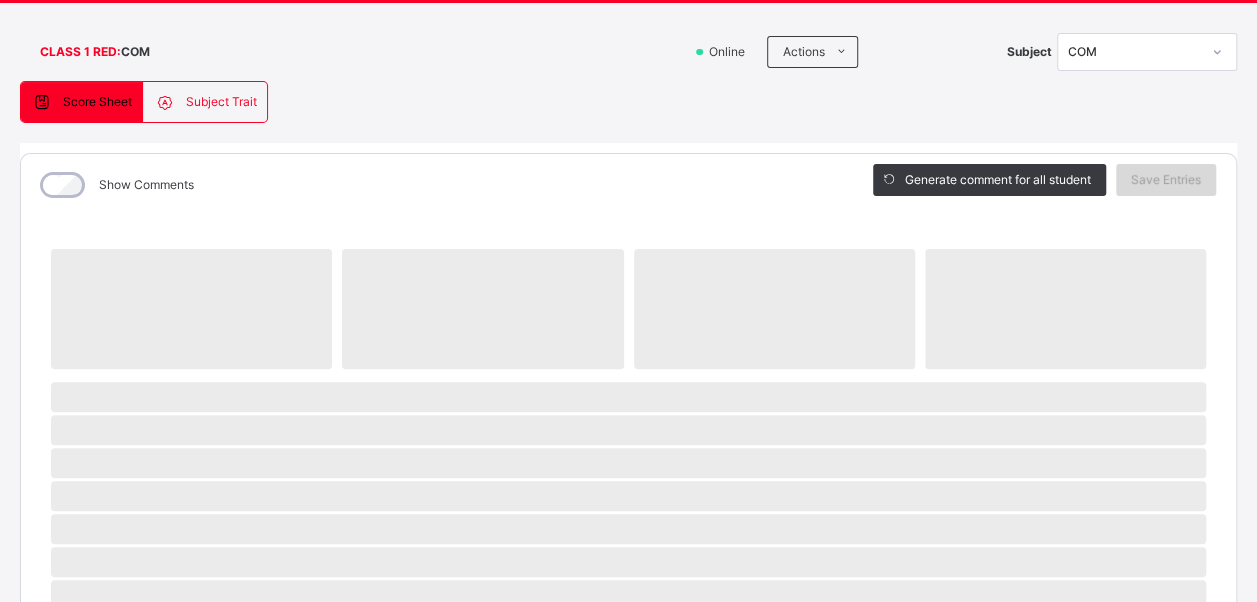 scroll, scrollTop: 114, scrollLeft: 0, axis: vertical 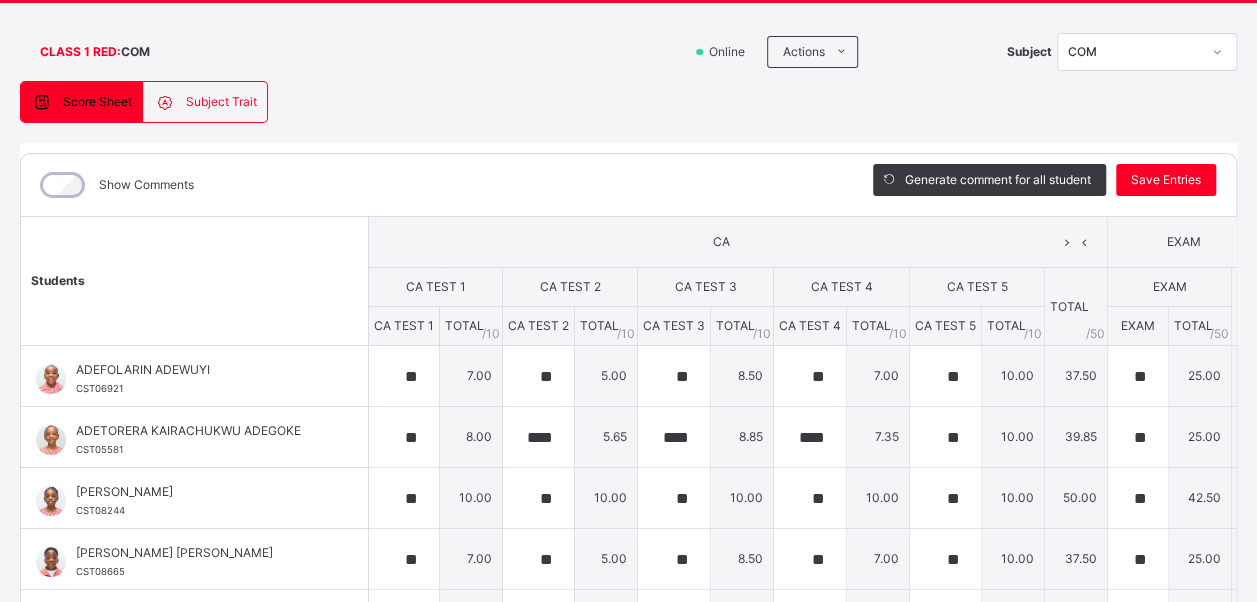 click on "CA" at bounding box center [721, 242] 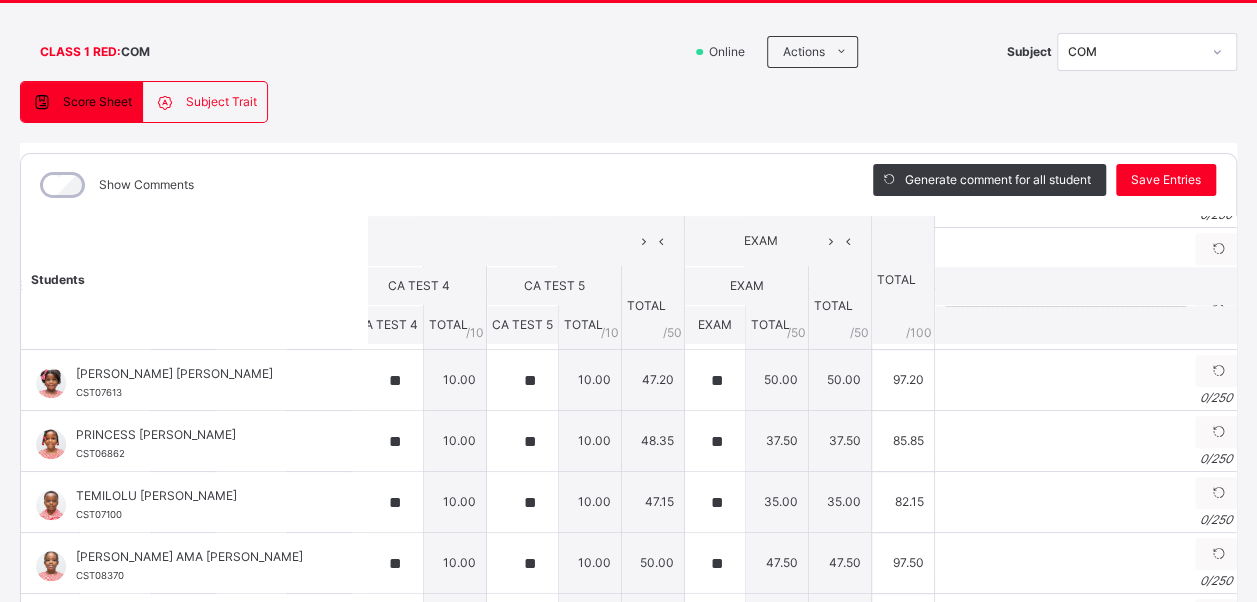 scroll, scrollTop: 736, scrollLeft: 423, axis: both 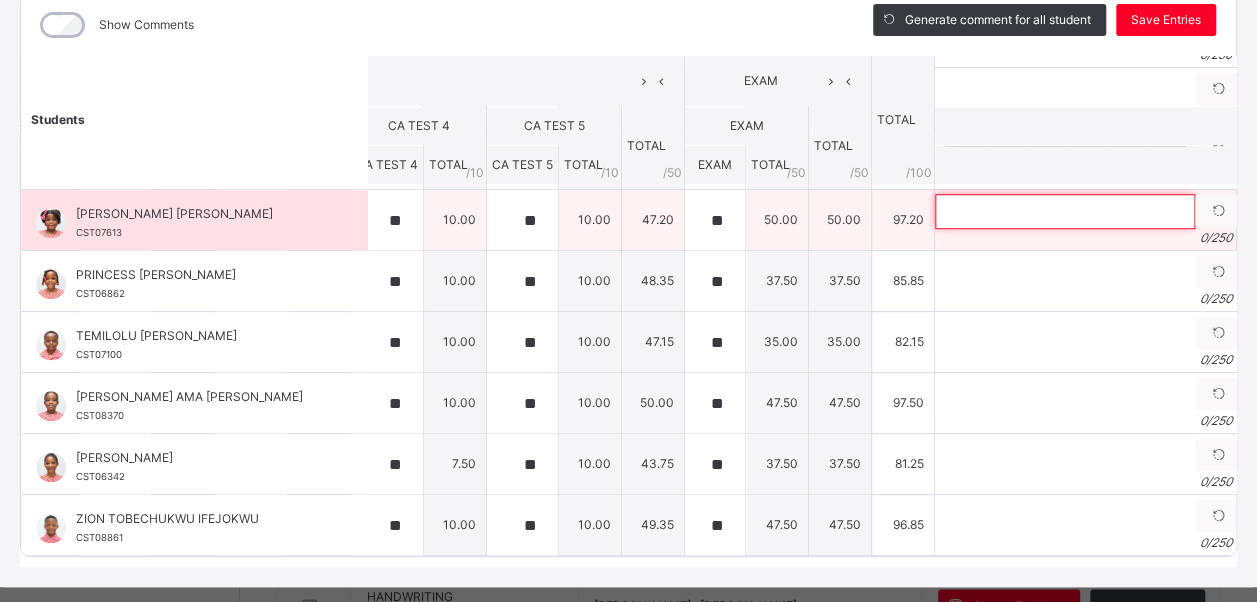 click at bounding box center [1065, 211] 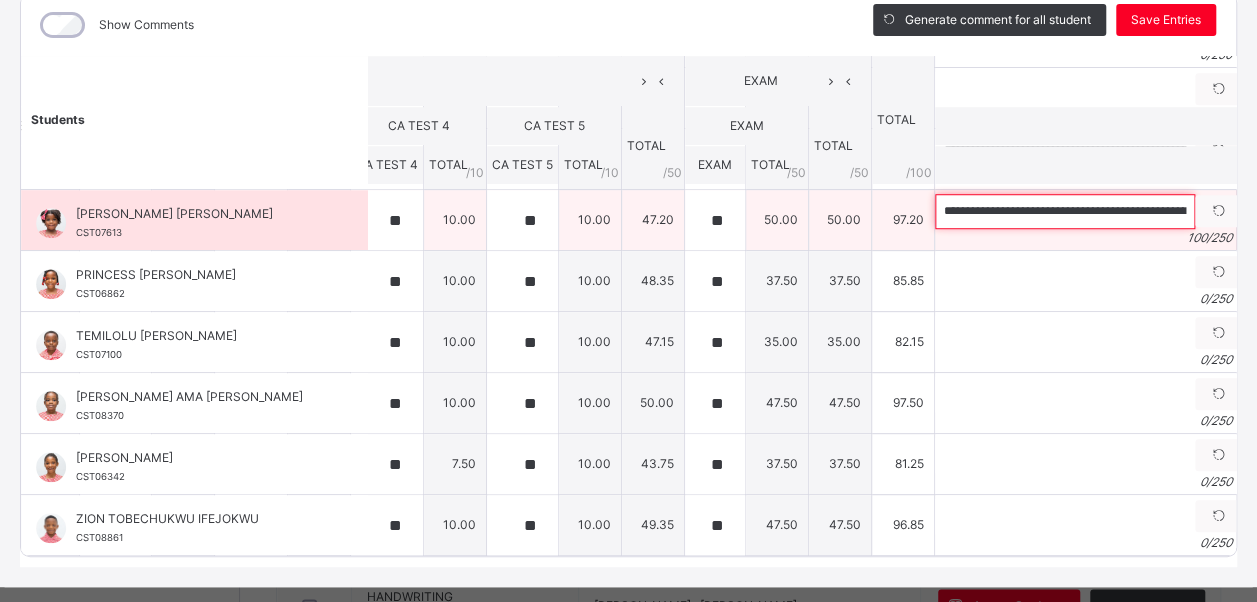 scroll, scrollTop: 0, scrollLeft: 331, axis: horizontal 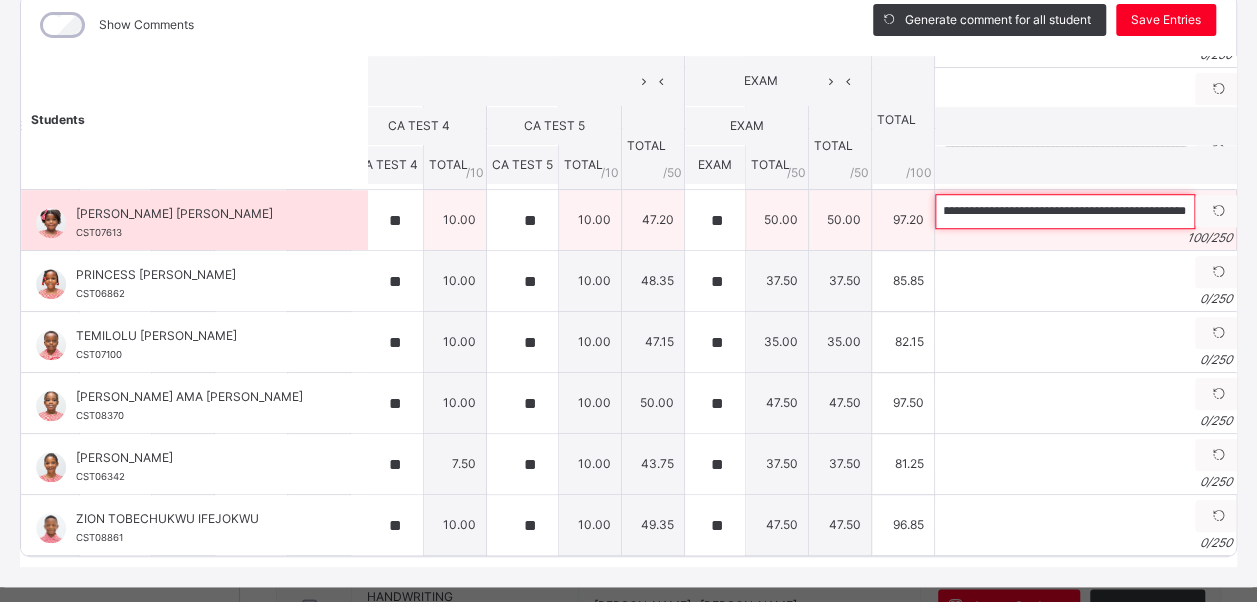 click on "**********" at bounding box center [1065, 211] 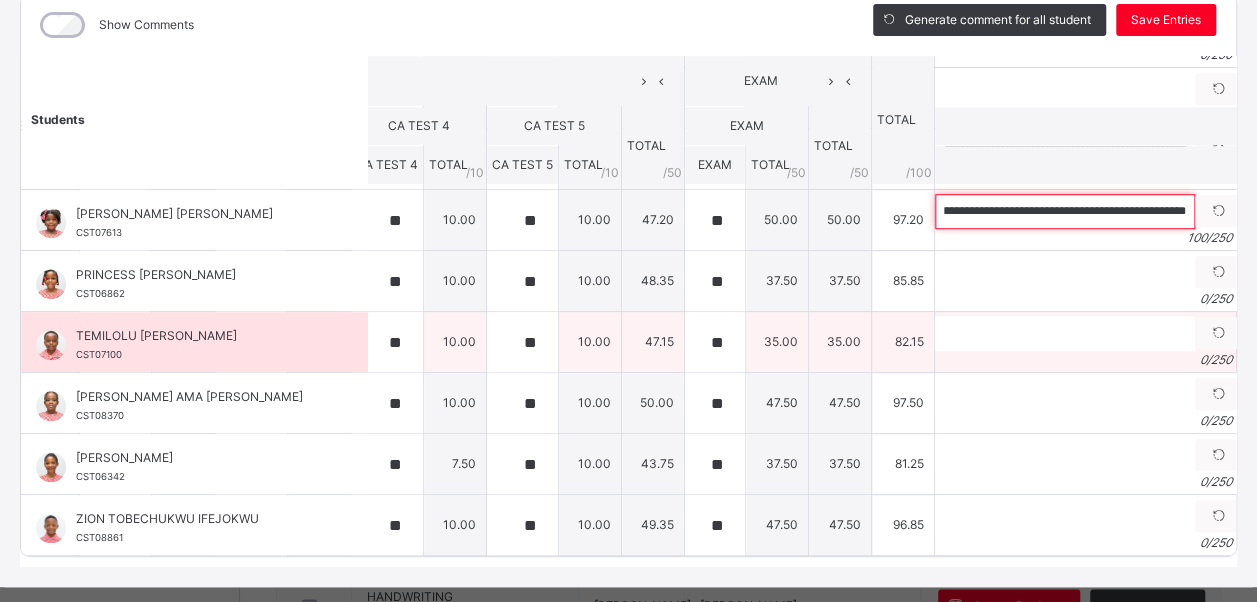 scroll, scrollTop: 0, scrollLeft: 0, axis: both 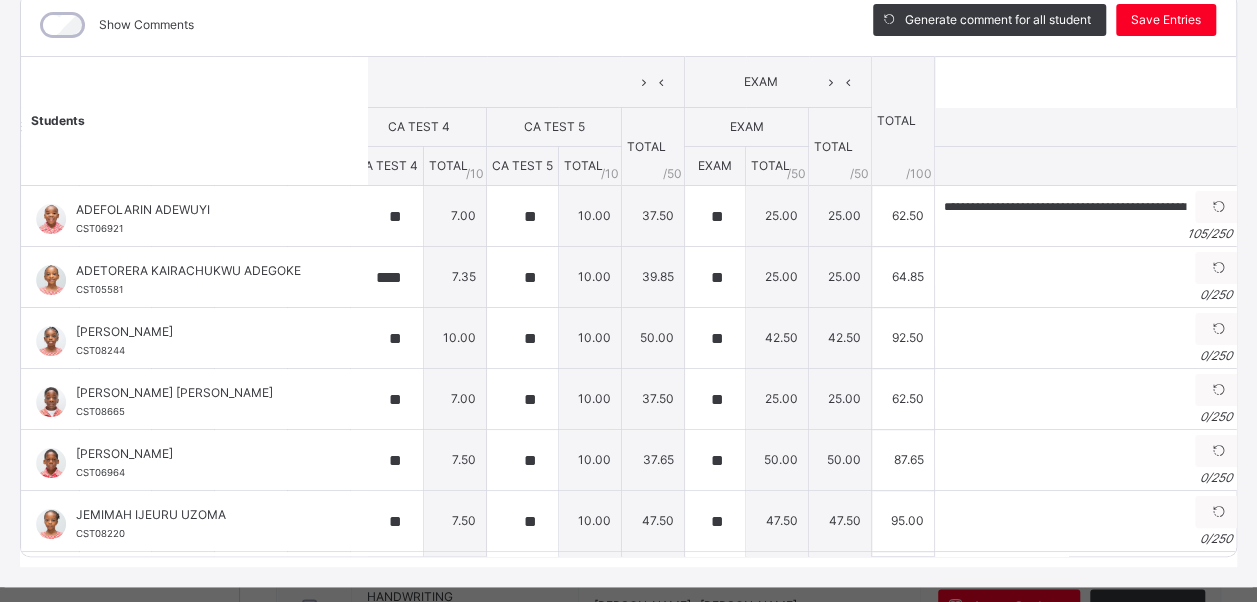 type on "**********" 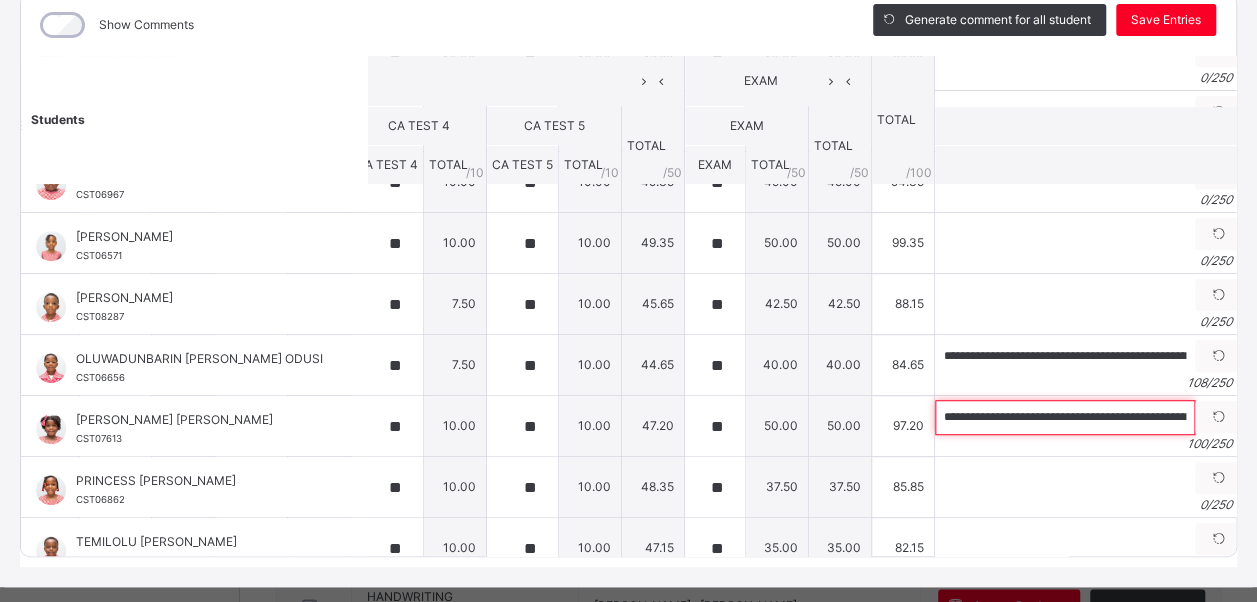 scroll, scrollTop: 736, scrollLeft: 423, axis: both 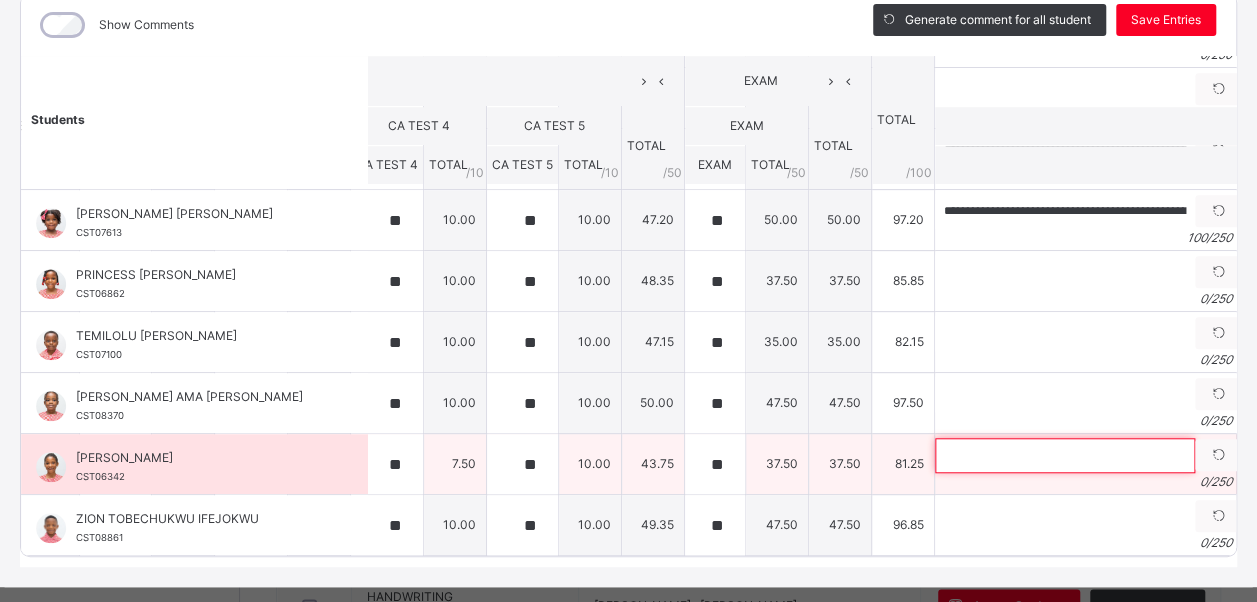 click at bounding box center (1065, 455) 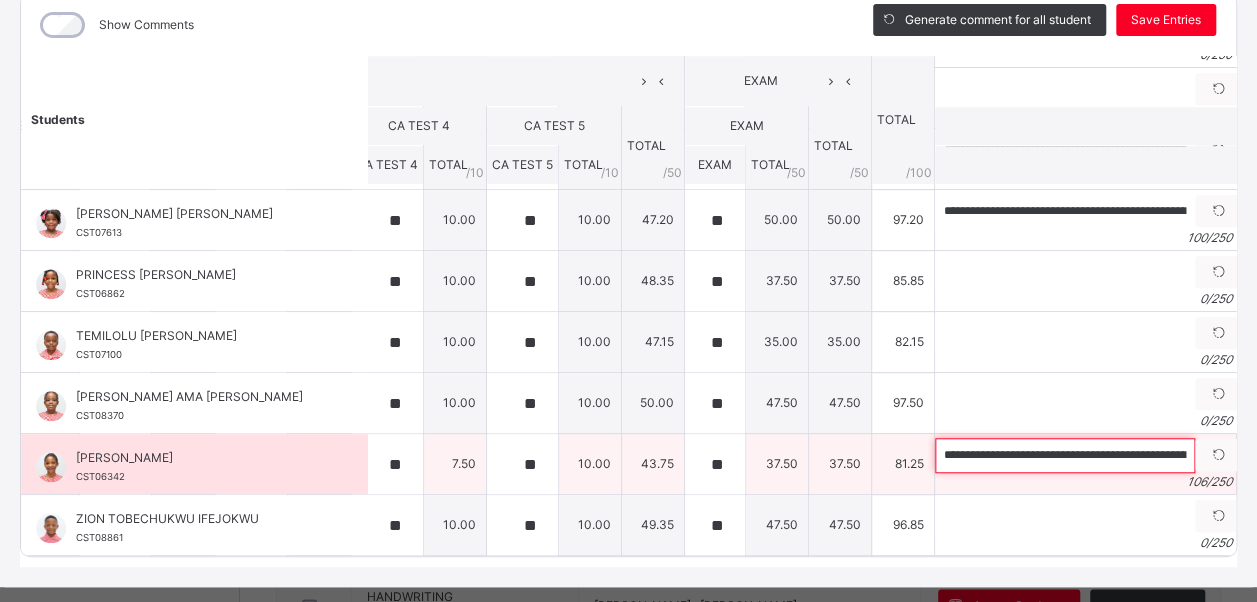 scroll, scrollTop: 0, scrollLeft: 348, axis: horizontal 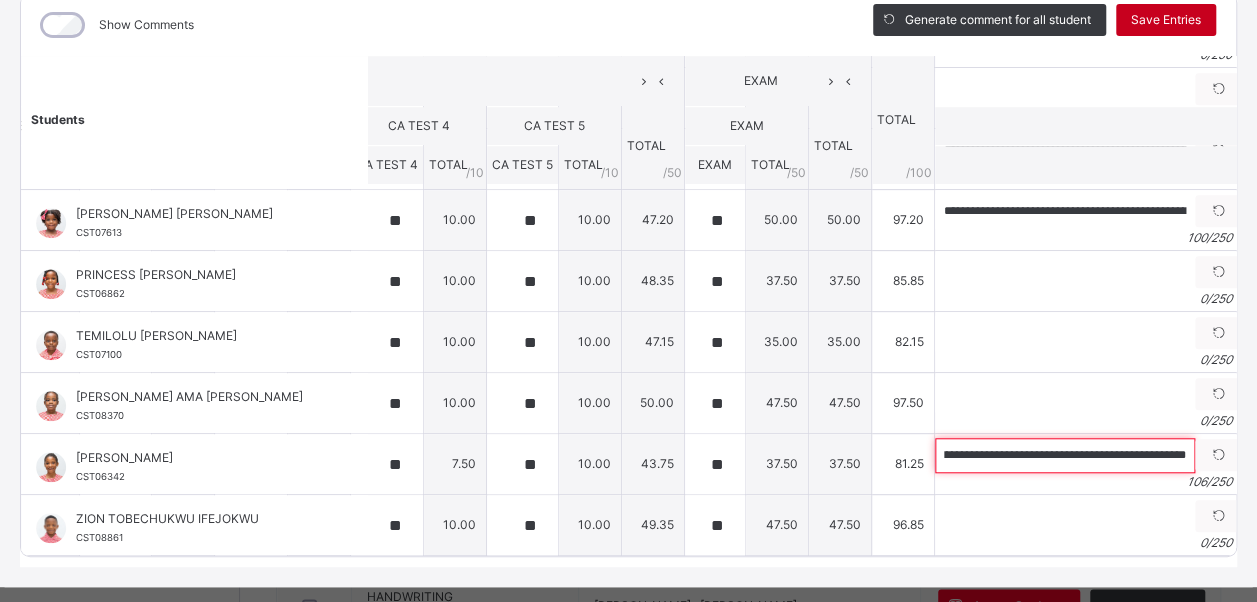 type on "**********" 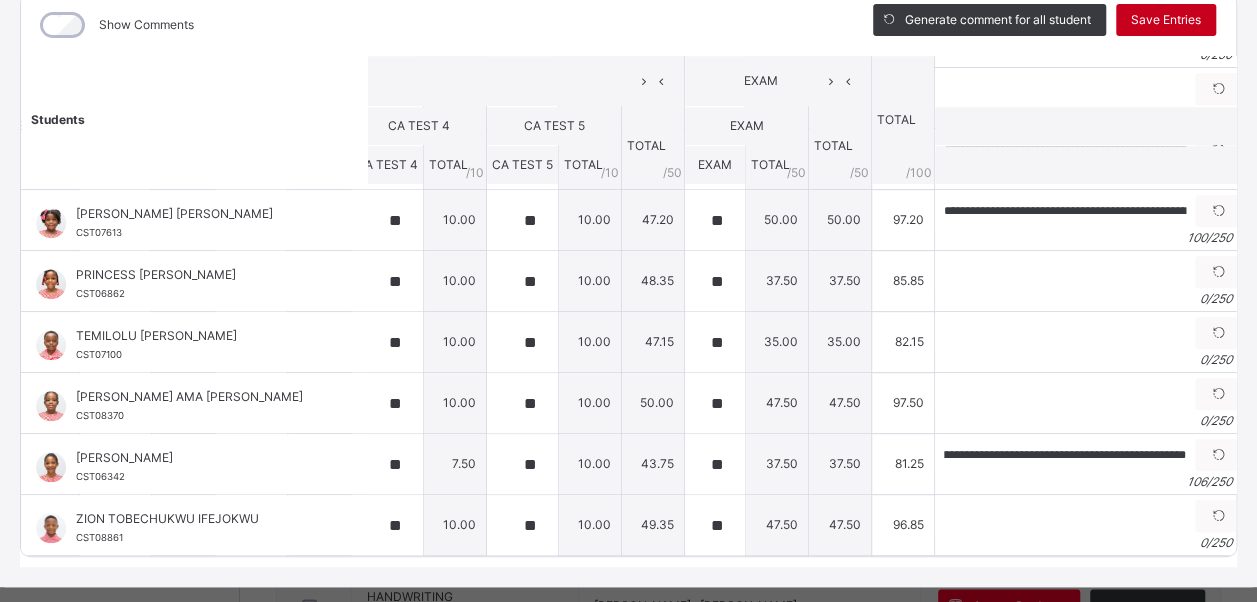 scroll, scrollTop: 0, scrollLeft: 0, axis: both 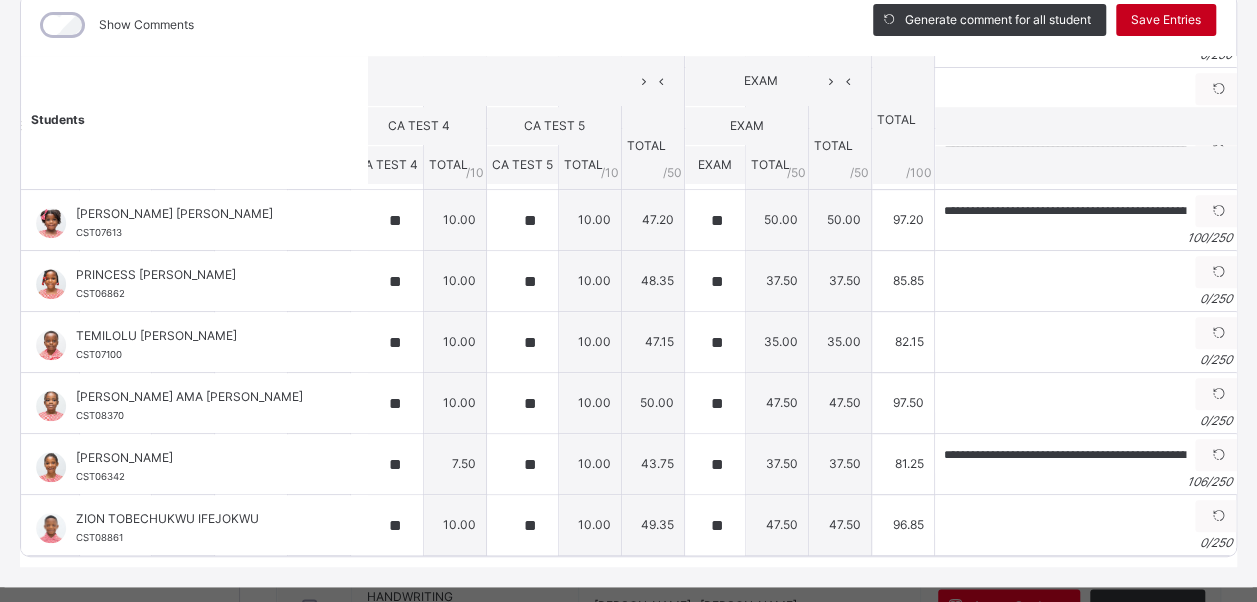 click on "Save Entries" at bounding box center (1166, 20) 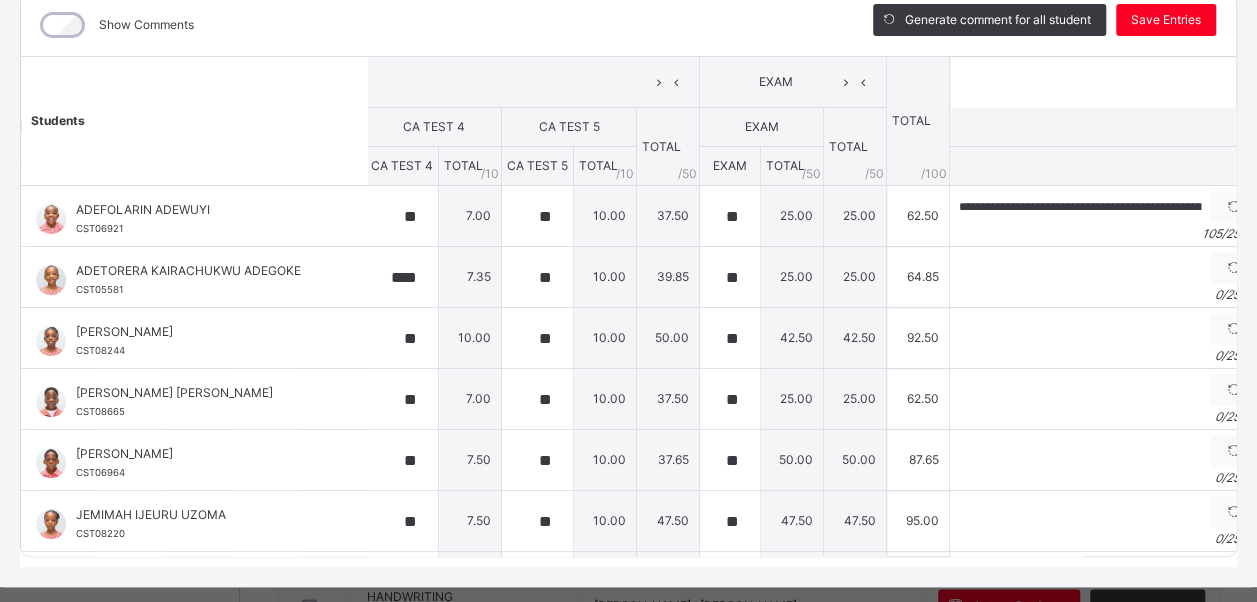 scroll, scrollTop: 0, scrollLeft: 409, axis: horizontal 